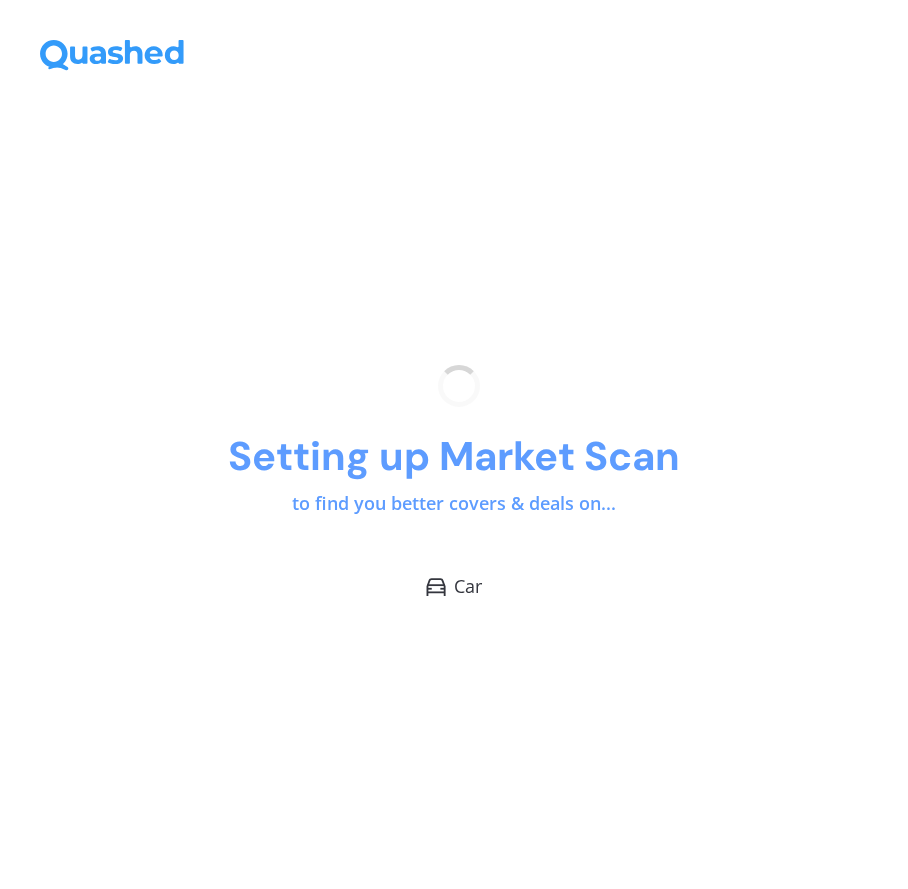 scroll, scrollTop: 0, scrollLeft: 0, axis: both 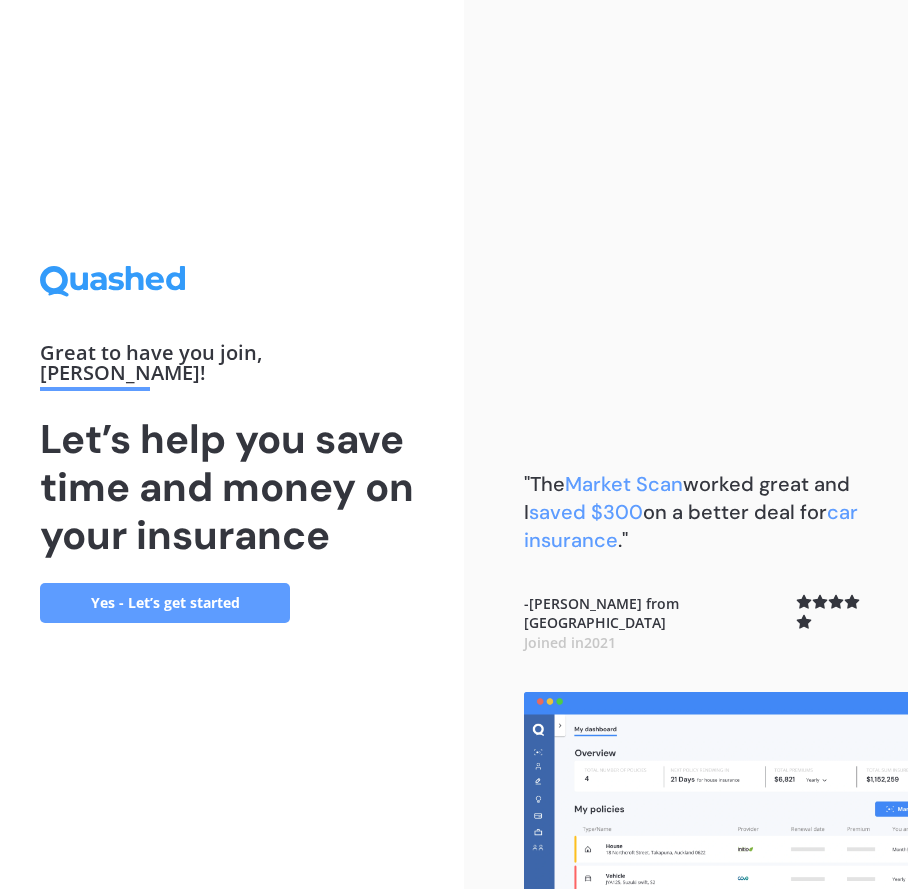click on "Yes - Let’s get started" at bounding box center (165, 603) 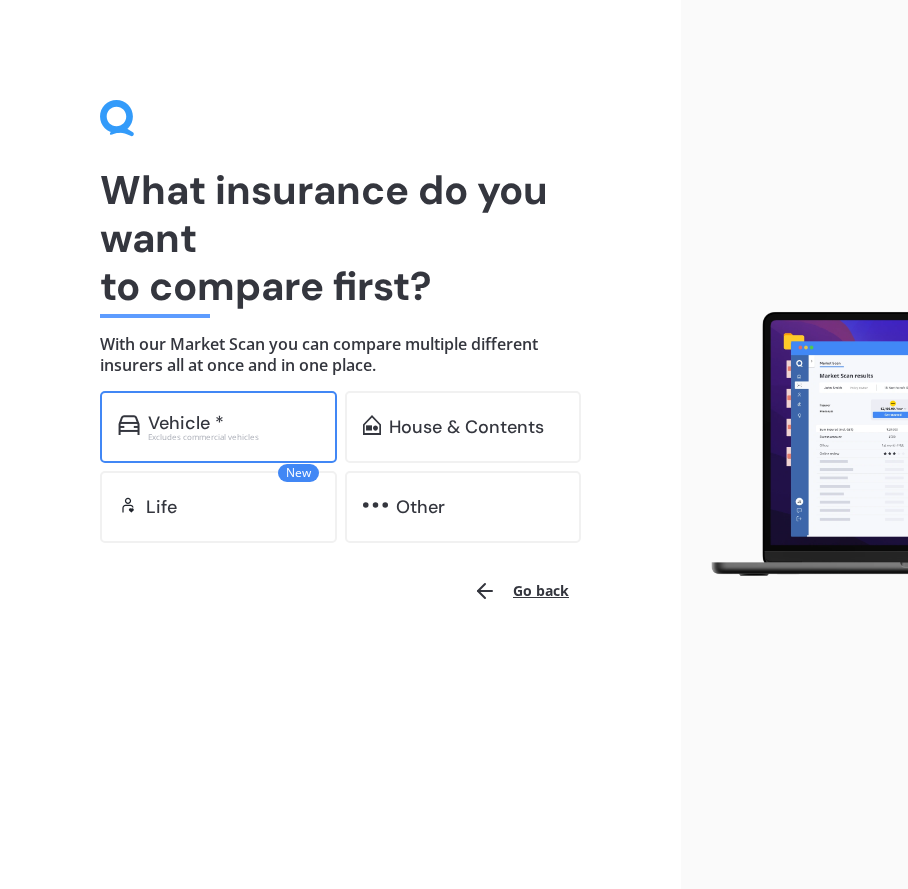 click on "Excludes commercial vehicles" at bounding box center (233, 437) 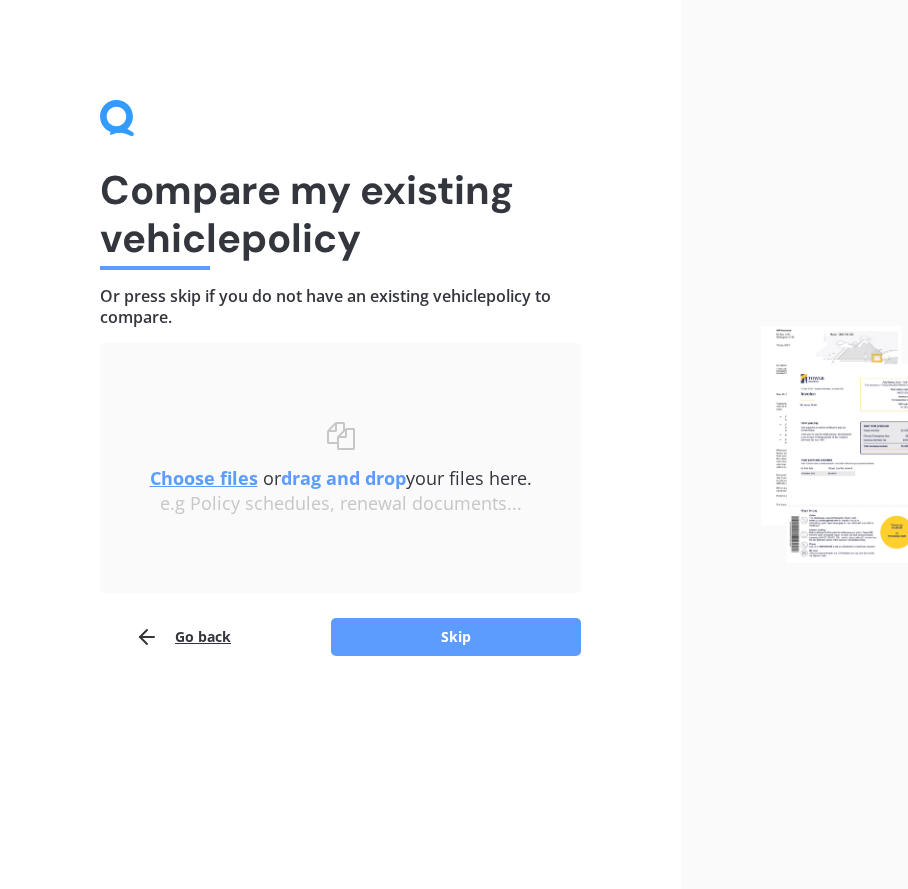 click on "Choose files" at bounding box center [204, 478] 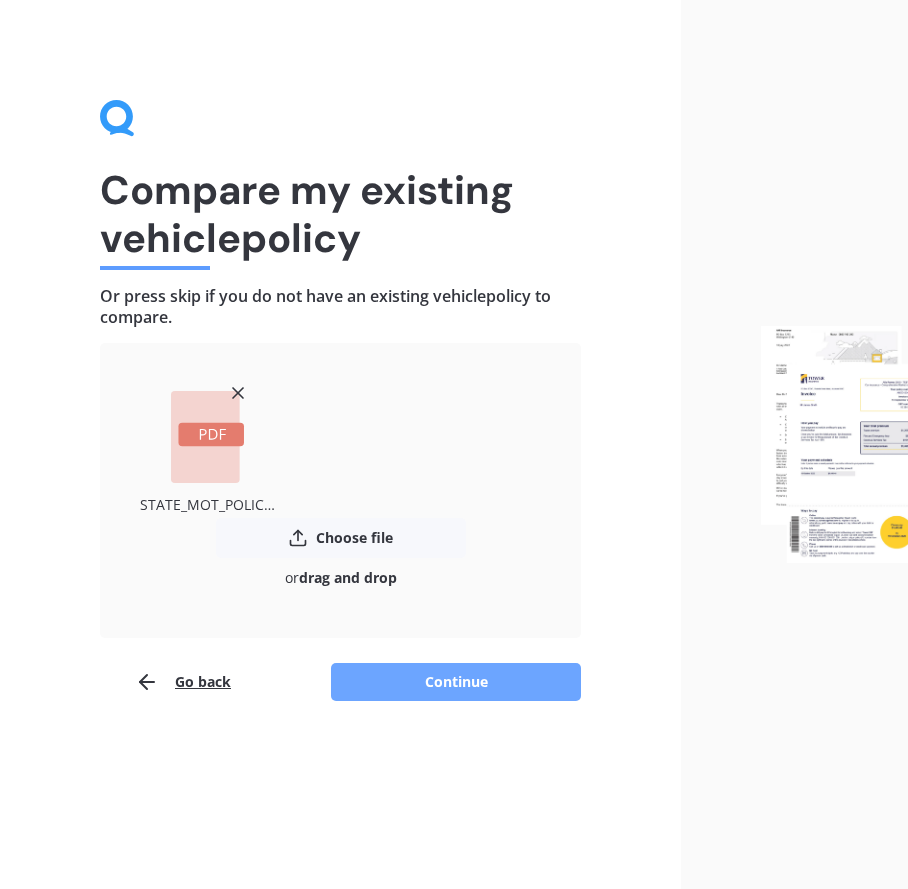 click on "Continue" at bounding box center [456, 682] 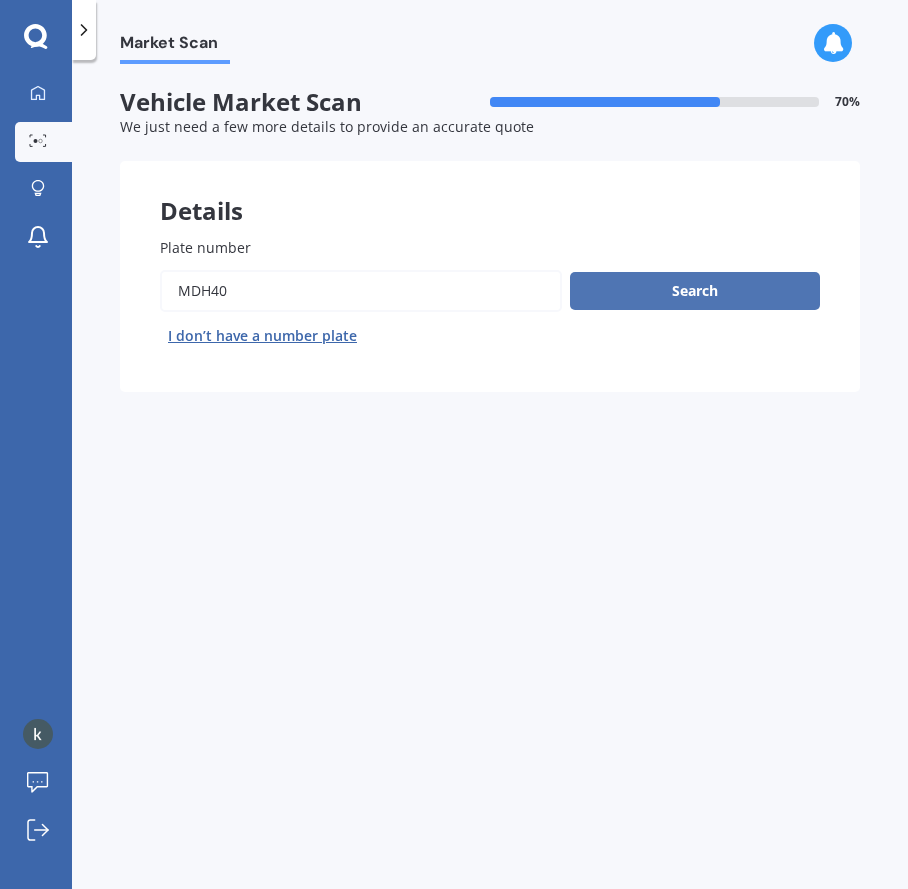 click on "Search" at bounding box center [695, 291] 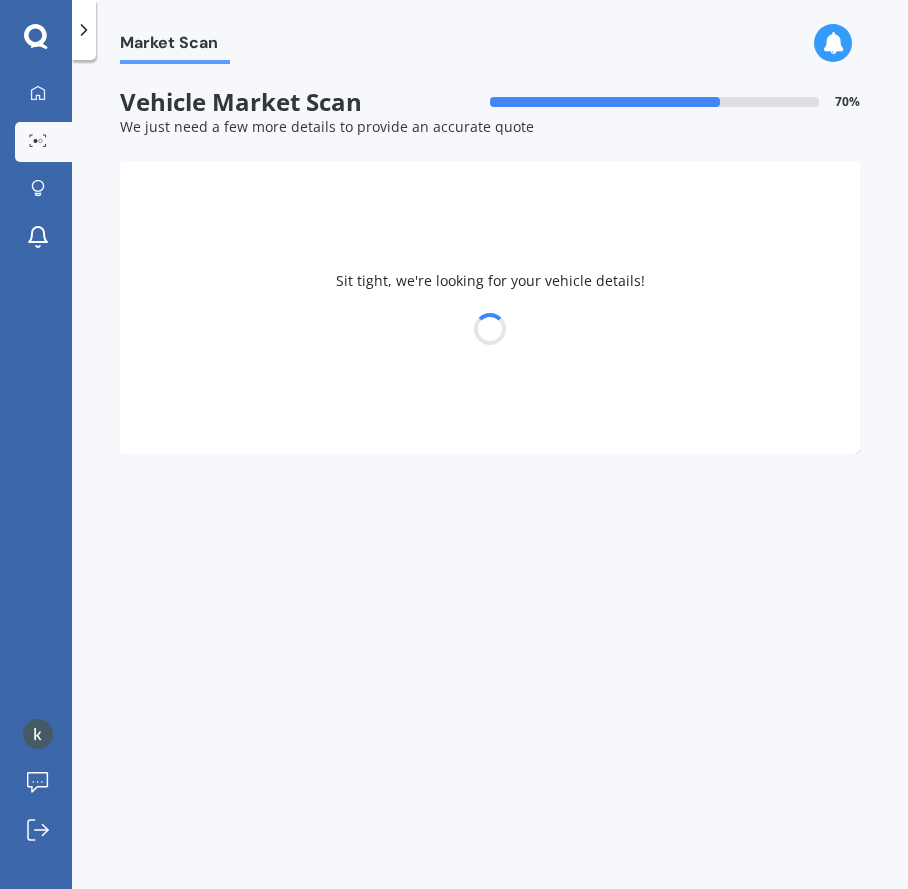 select on "TOYOTA" 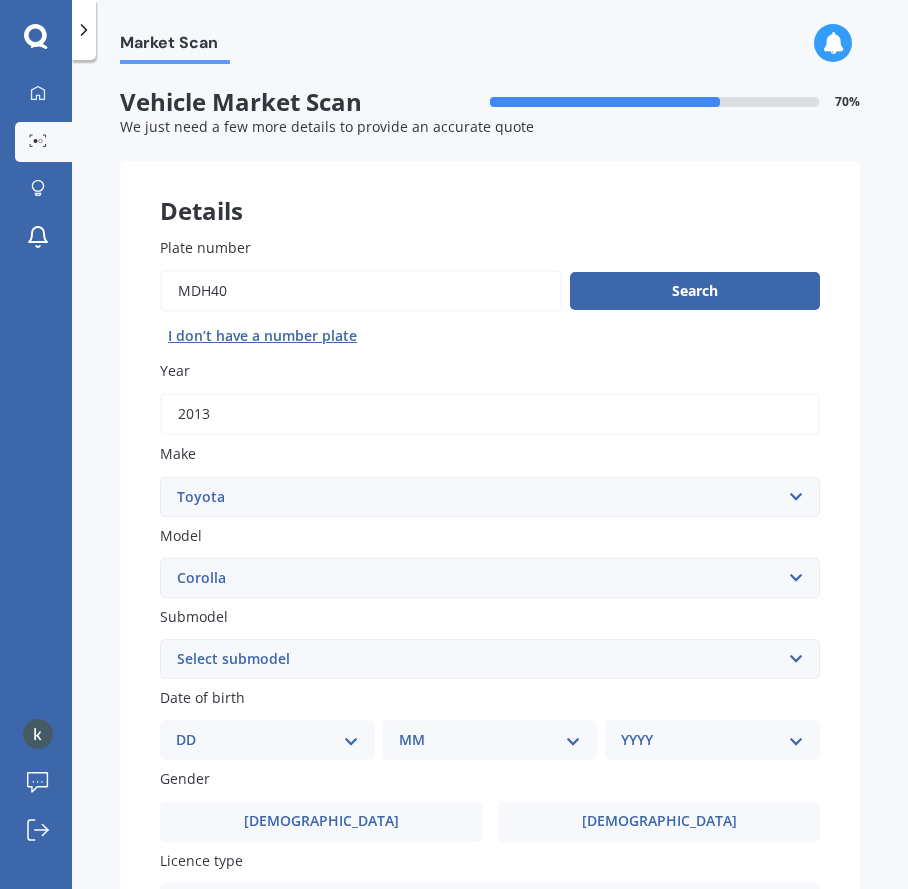 scroll, scrollTop: 230, scrollLeft: 0, axis: vertical 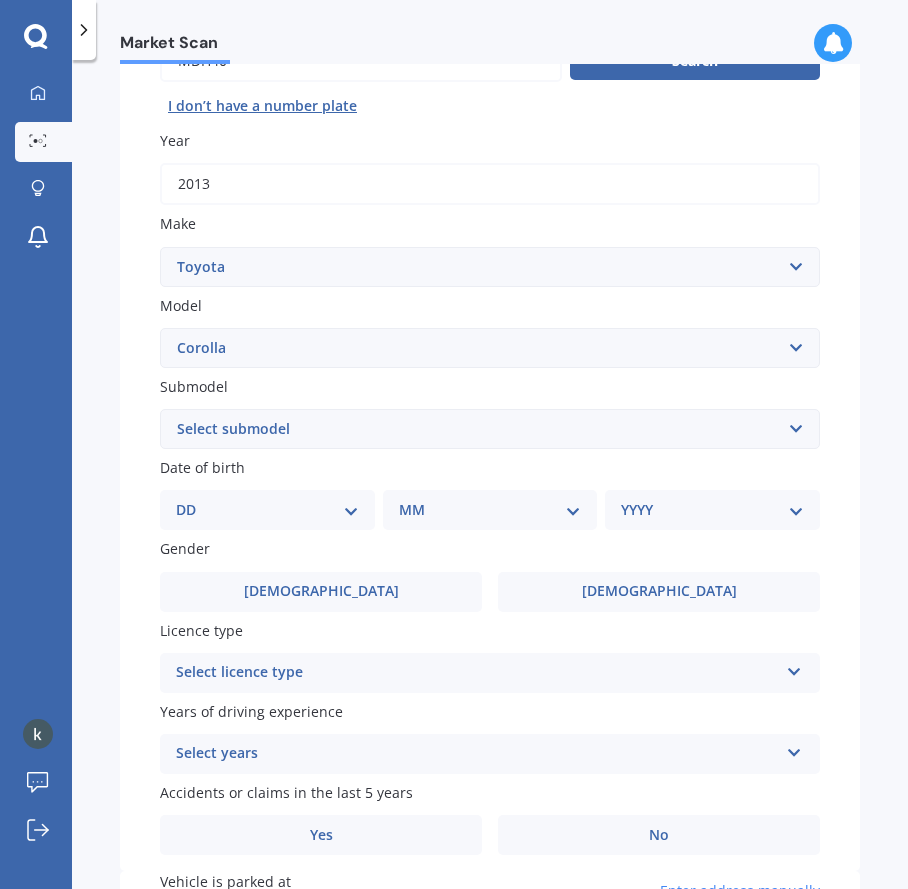 select on "27" 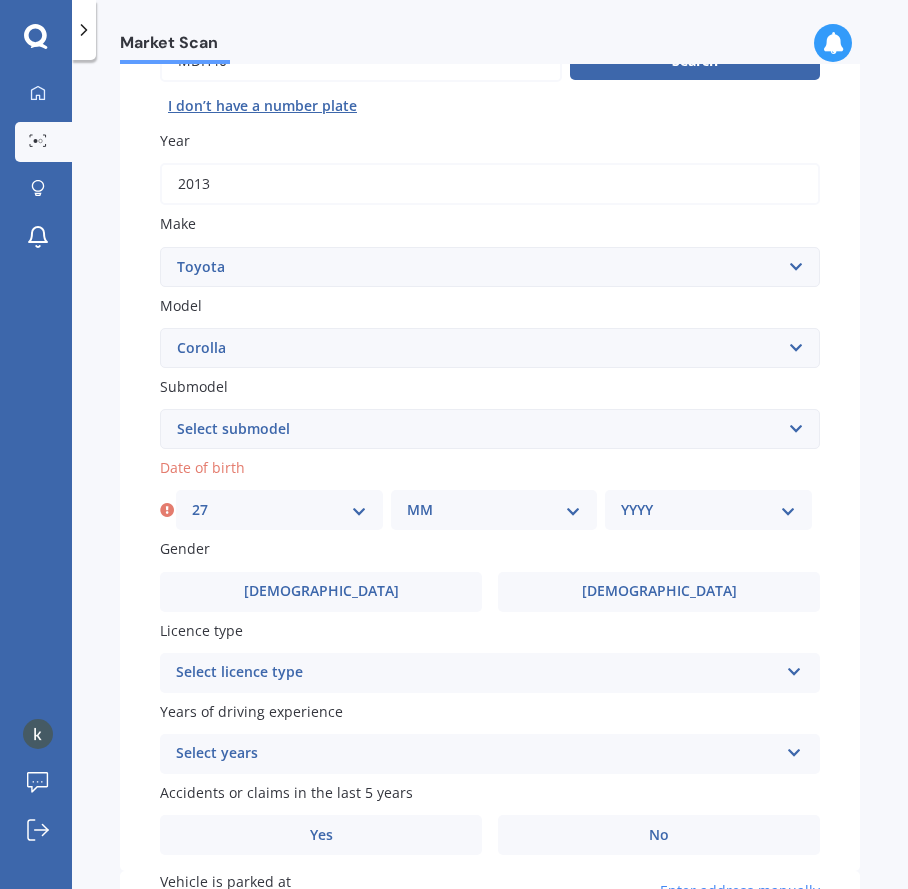 select on "06" 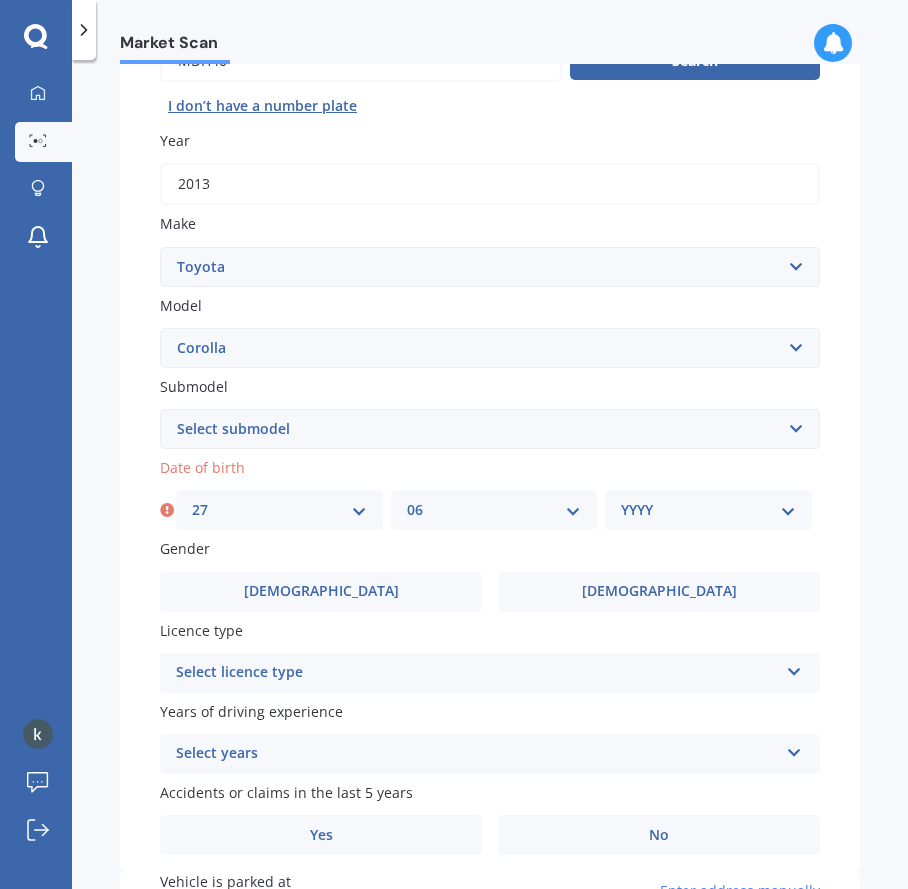 select on "2005" 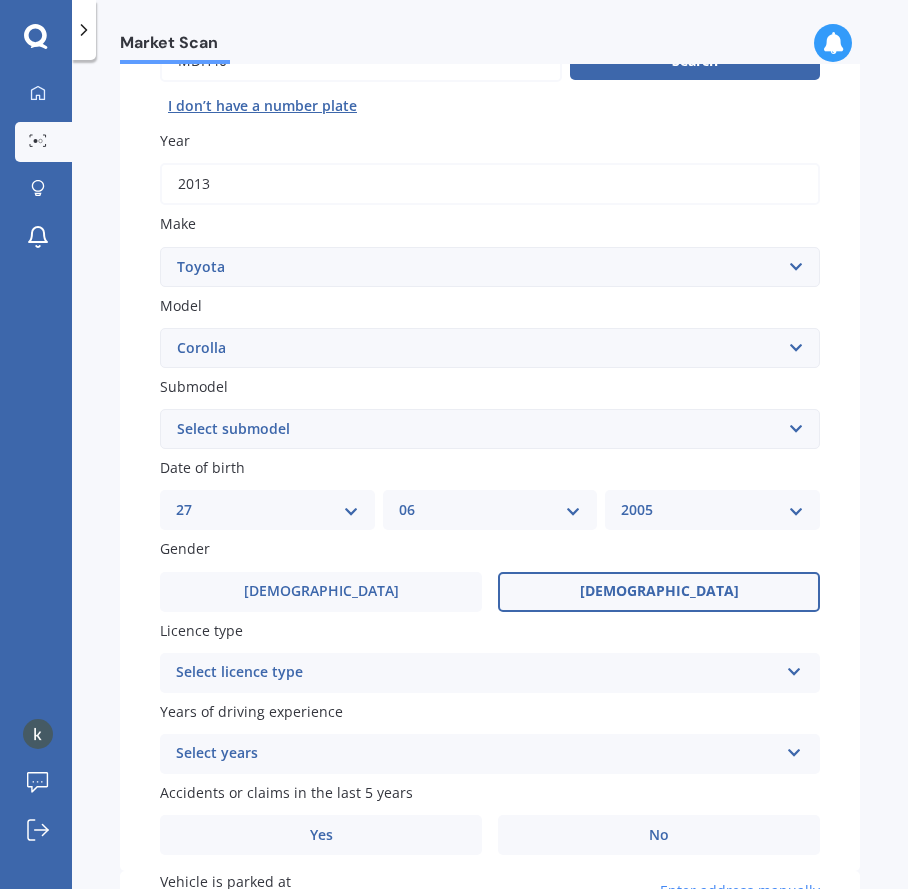 click on "[DEMOGRAPHIC_DATA]" at bounding box center (659, 592) 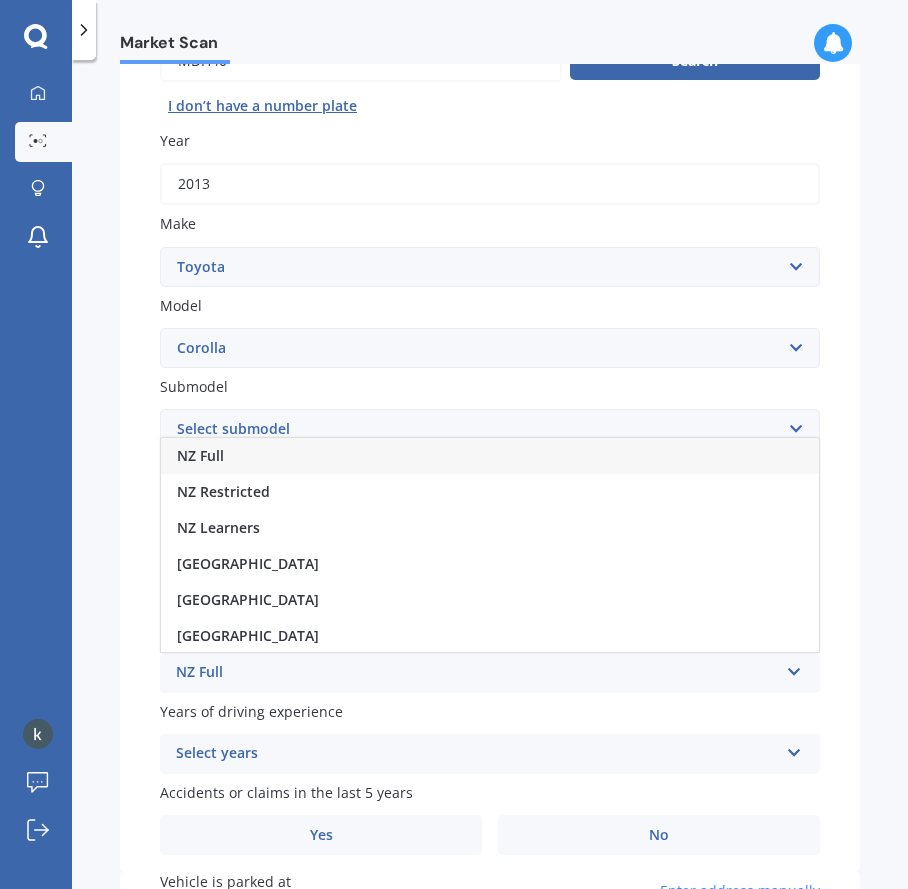 click on "NZ Full" at bounding box center [490, 456] 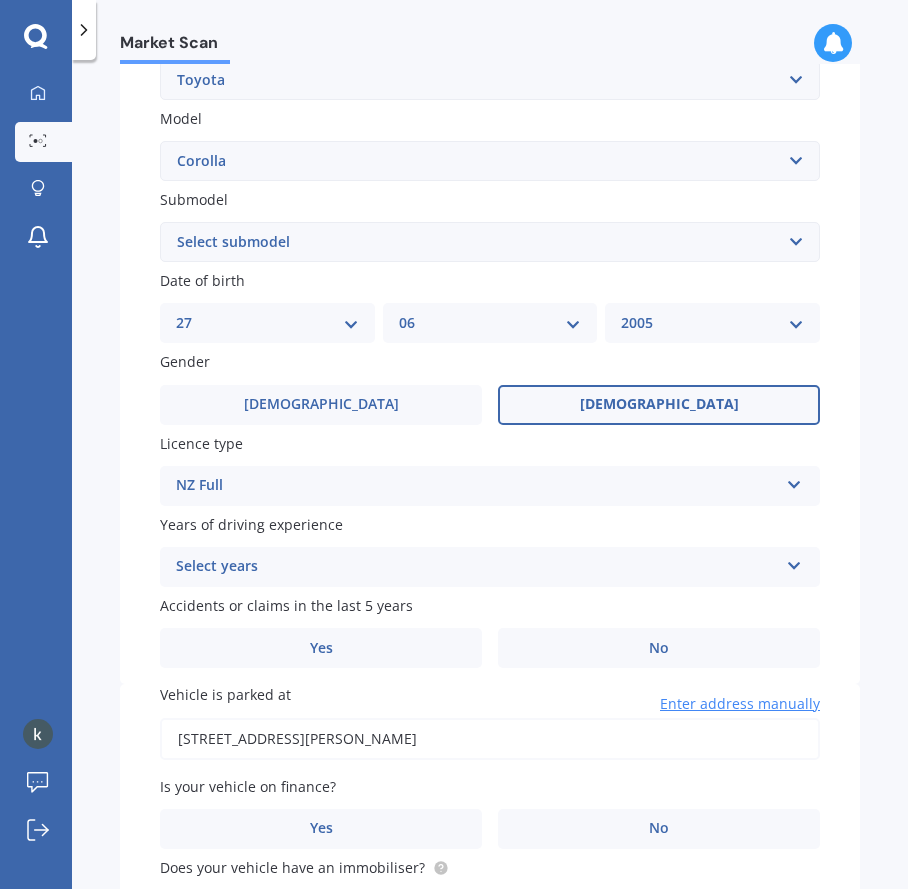 scroll, scrollTop: 419, scrollLeft: 0, axis: vertical 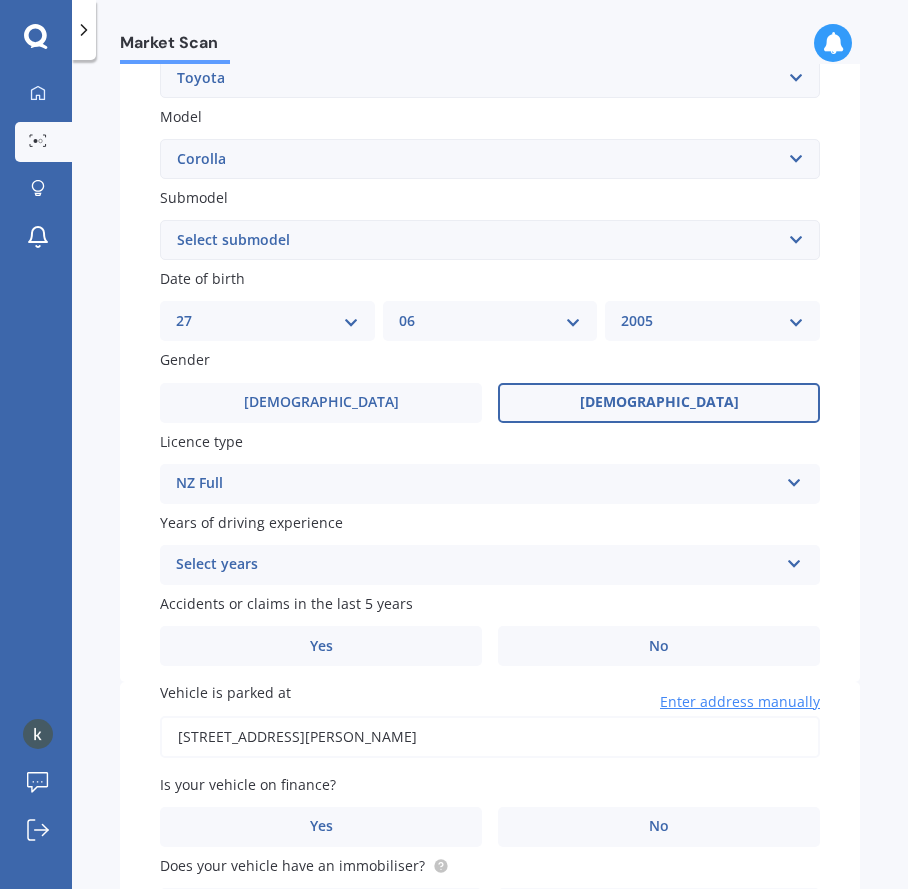 click on "Select years" at bounding box center (477, 565) 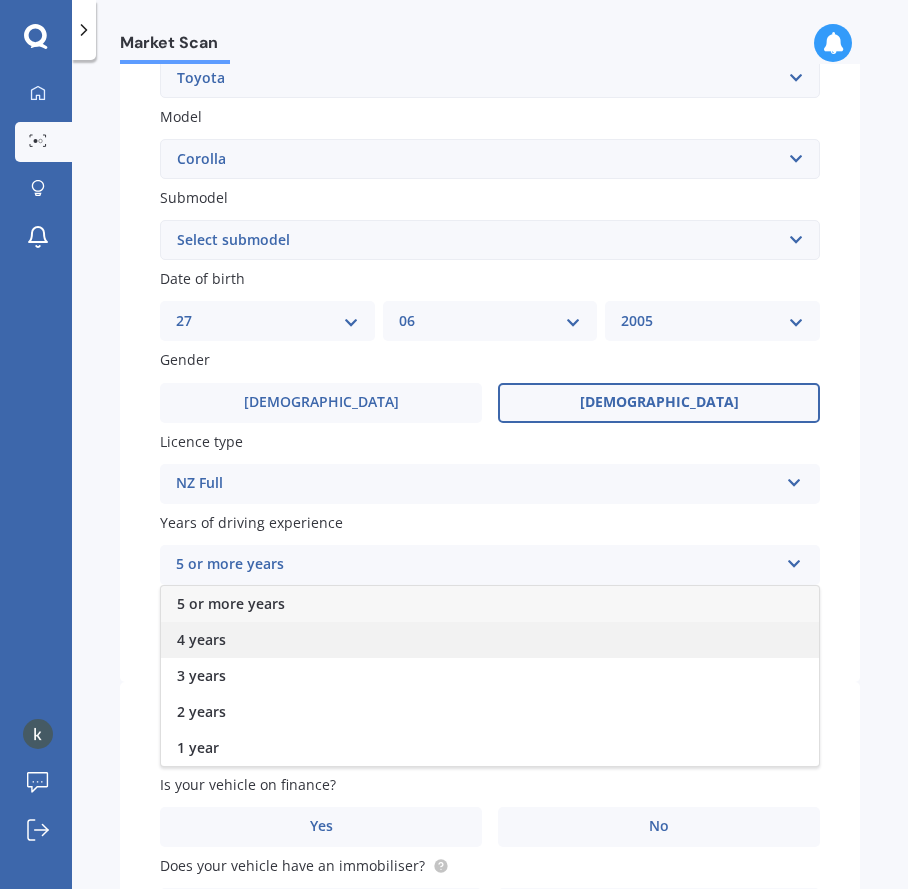 click on "4 years" at bounding box center (490, 640) 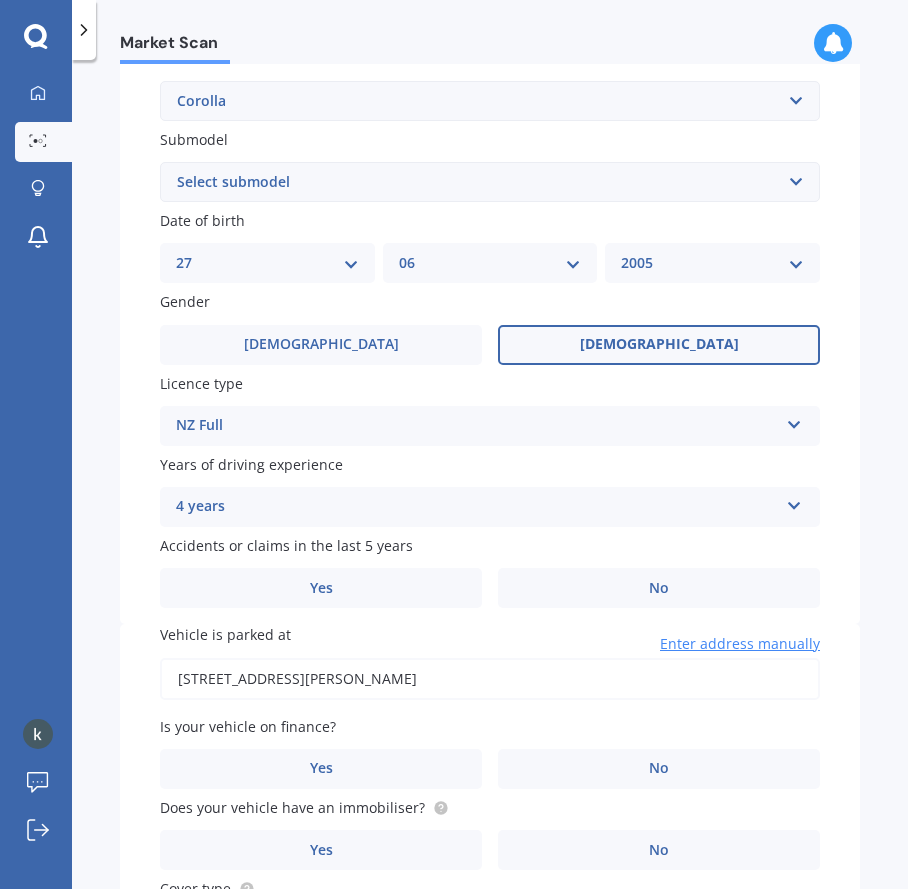scroll, scrollTop: 535, scrollLeft: 0, axis: vertical 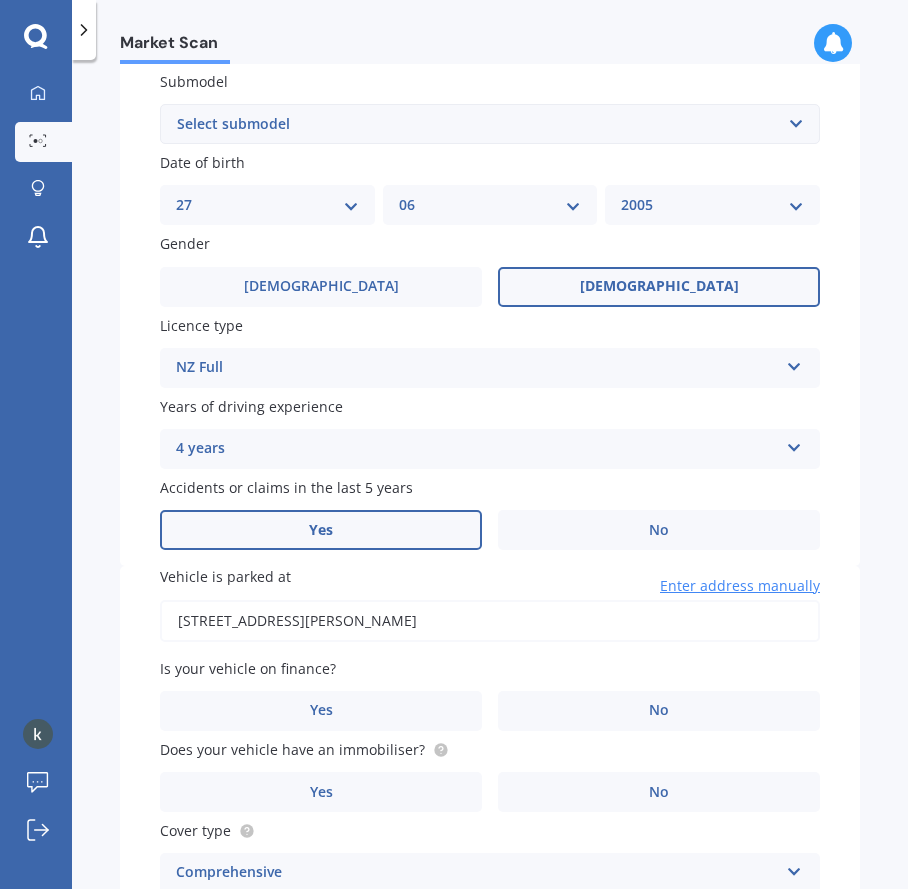 click on "Yes" at bounding box center [321, 530] 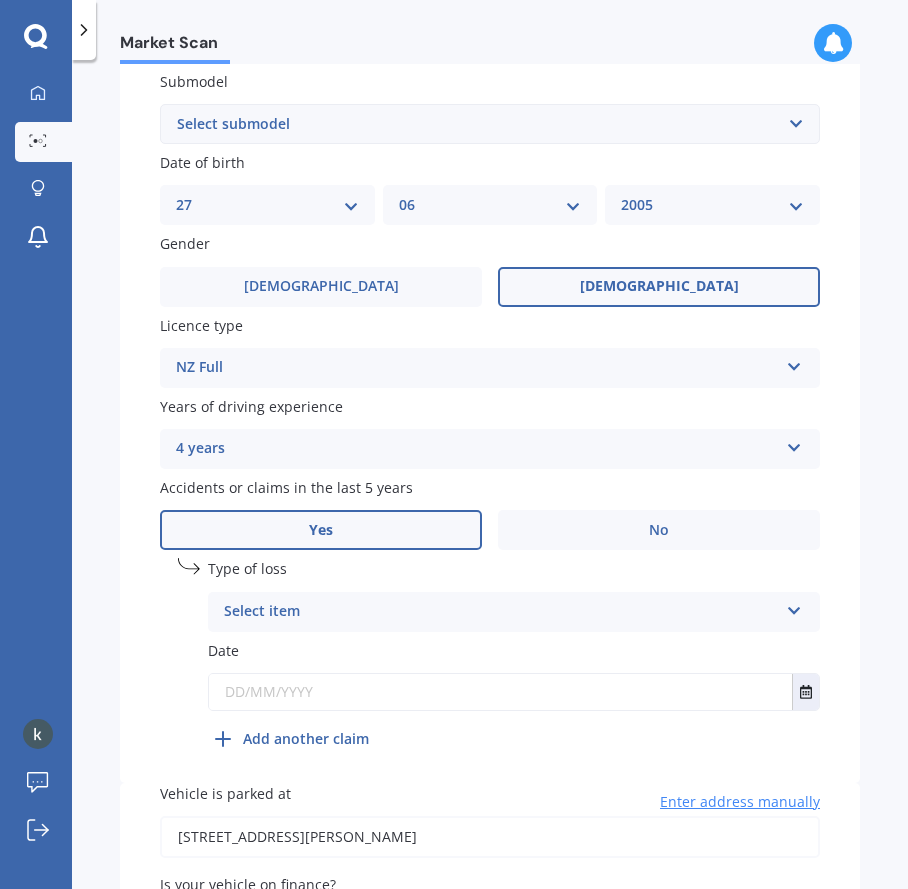click on "Select item" at bounding box center [501, 612] 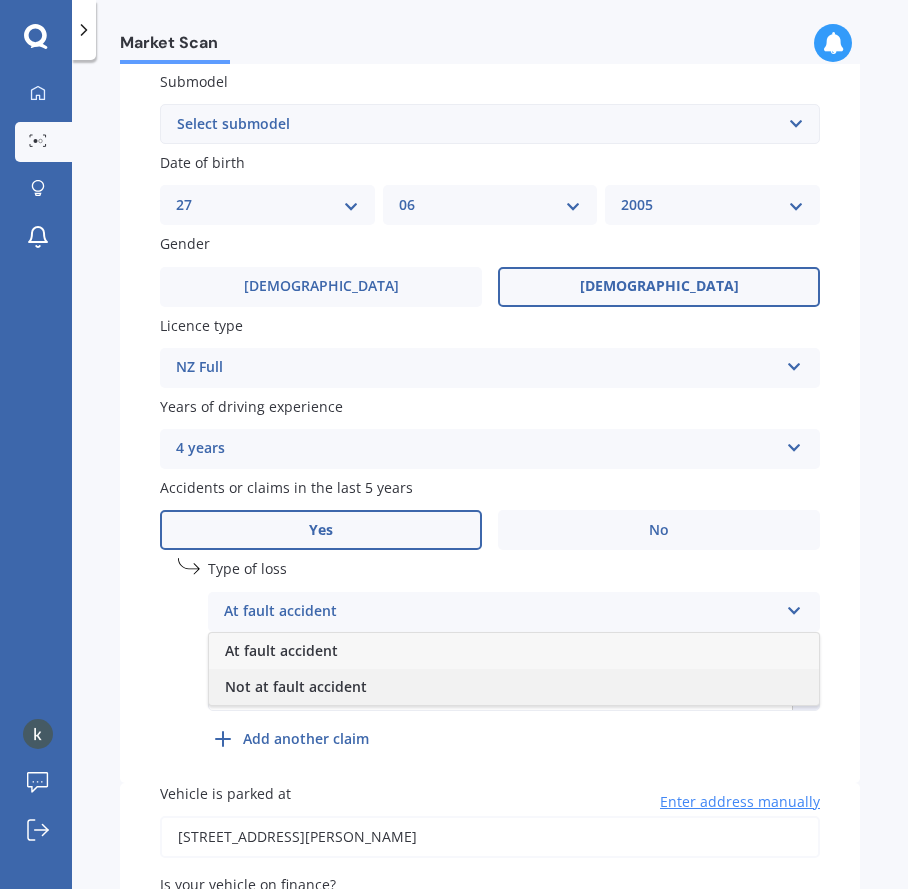 click on "Not at fault accident" at bounding box center [296, 686] 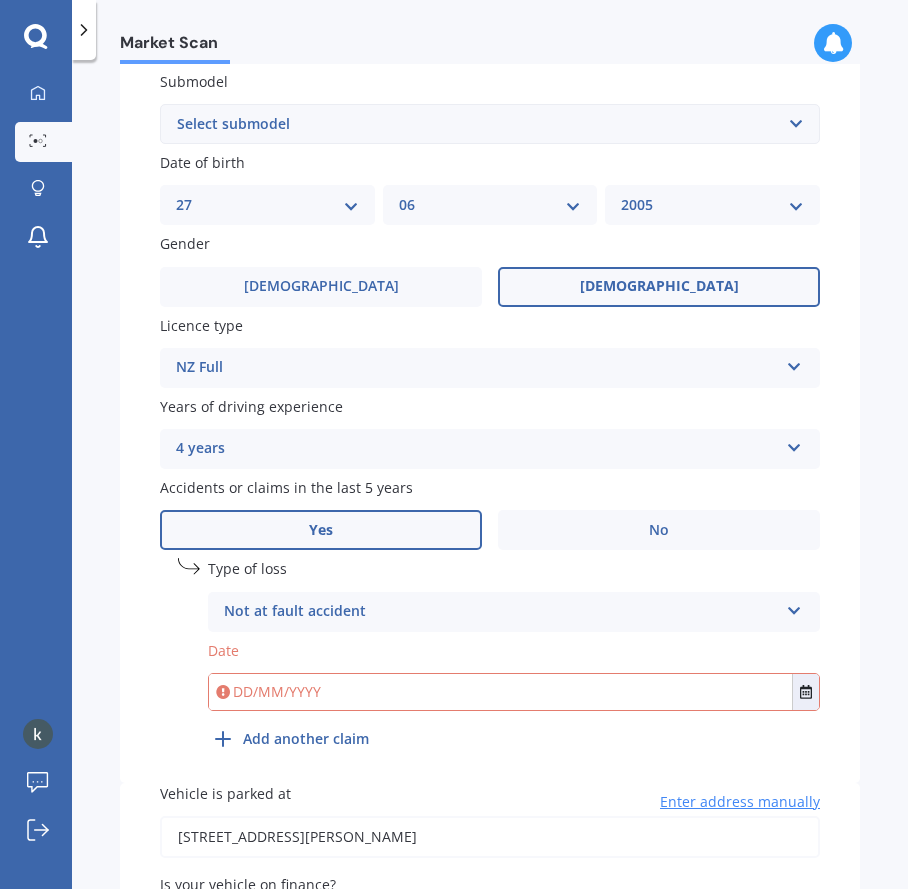 click at bounding box center (500, 692) 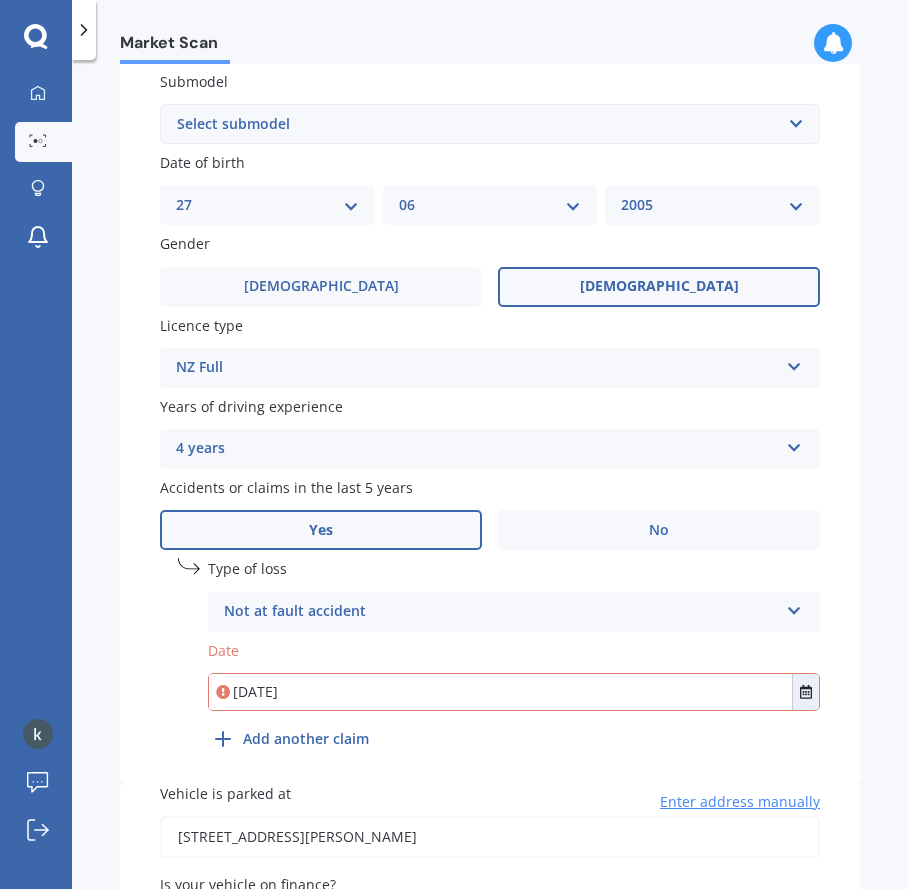 scroll, scrollTop: 762, scrollLeft: 0, axis: vertical 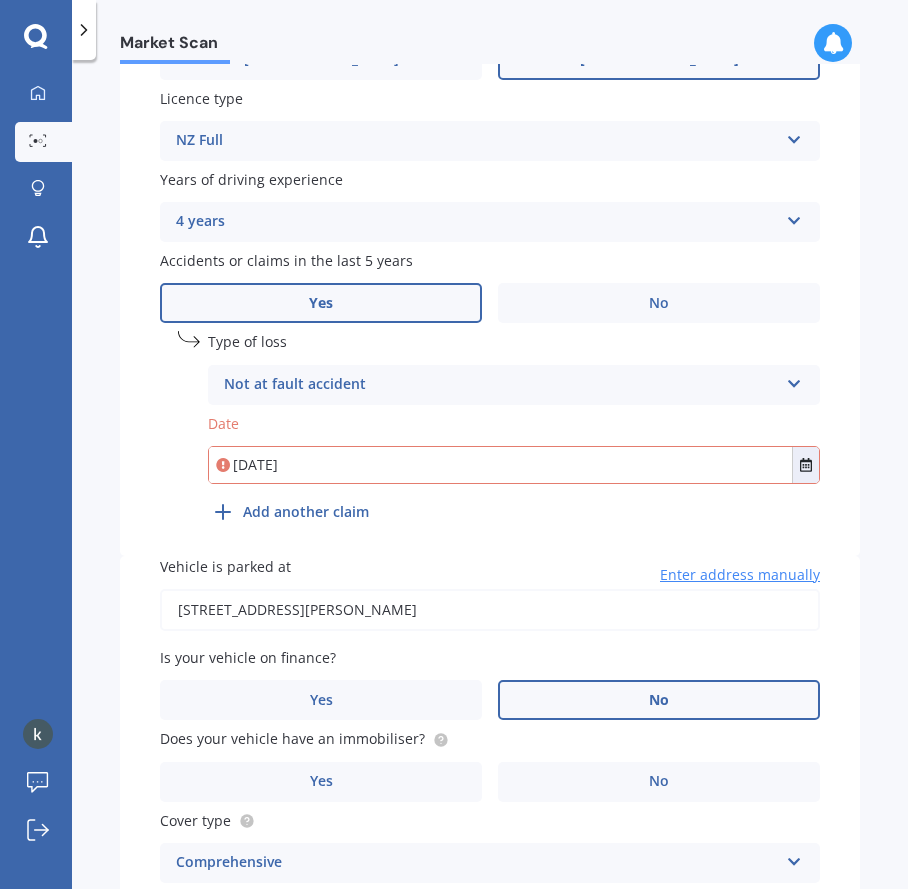 type on "[DATE]" 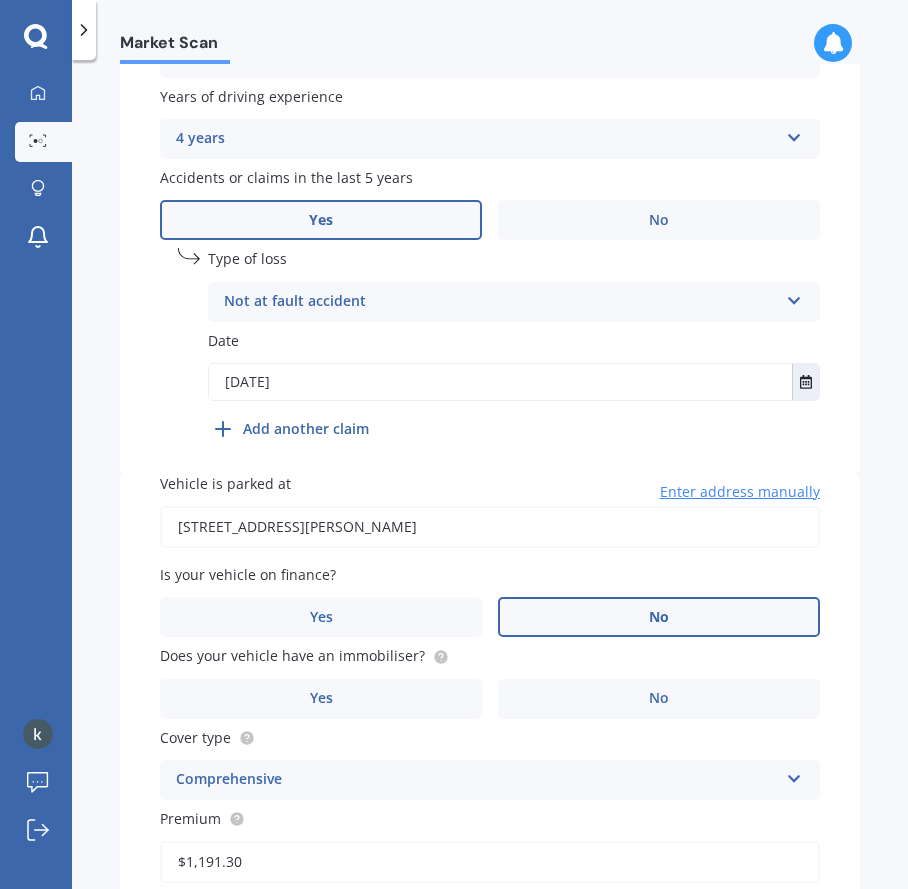 scroll, scrollTop: 861, scrollLeft: 0, axis: vertical 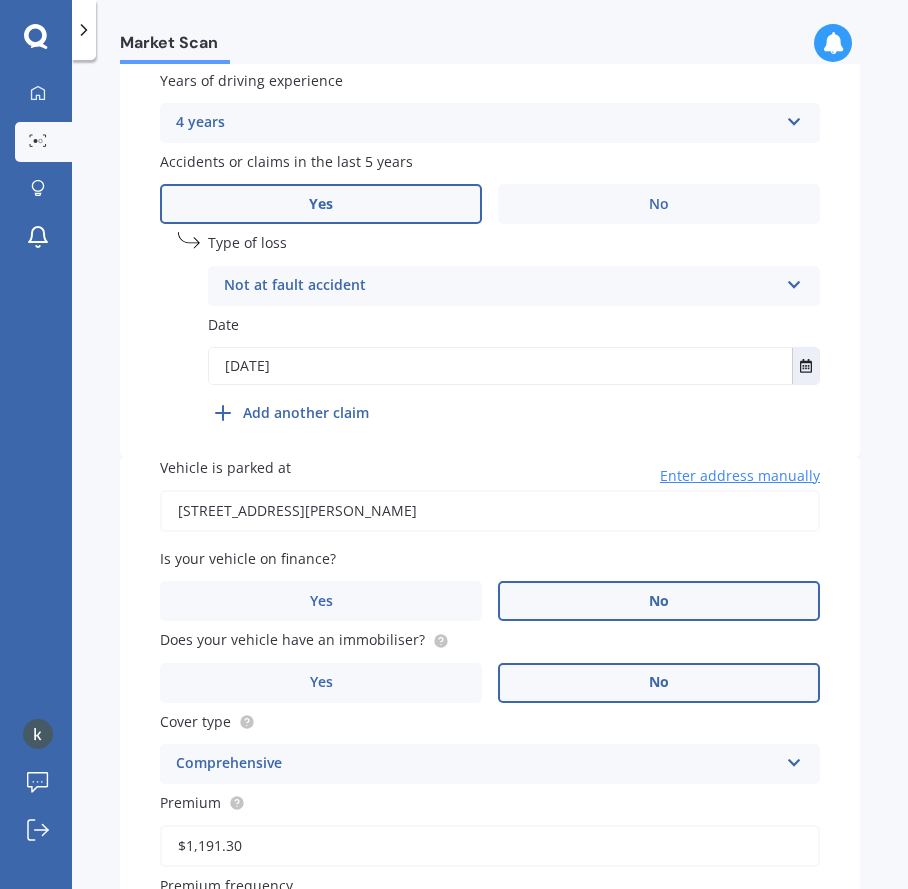 click on "No" at bounding box center (659, 683) 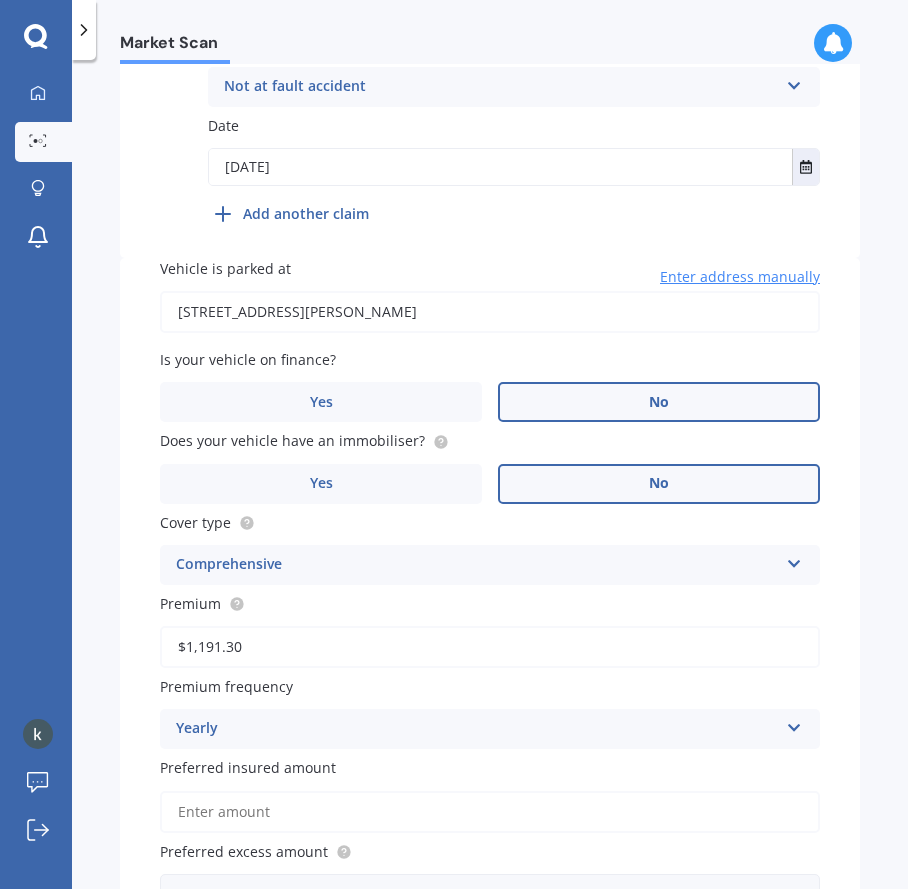 scroll, scrollTop: 1063, scrollLeft: 0, axis: vertical 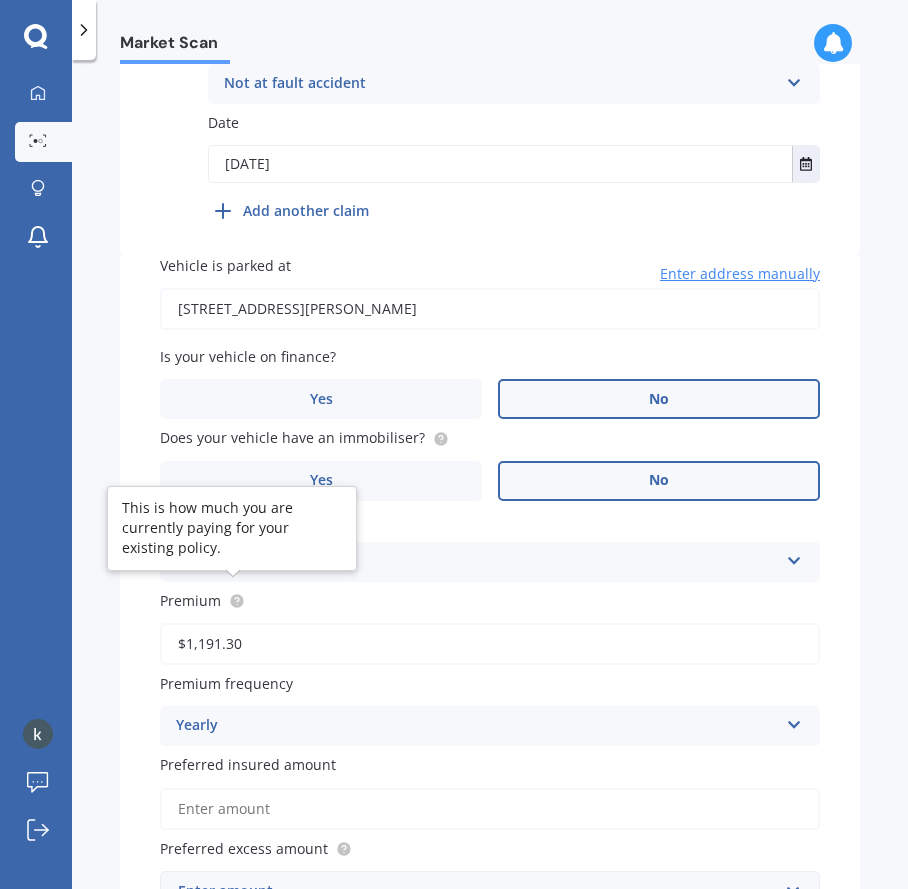 drag, startPoint x: 242, startPoint y: 583, endPoint x: 251, endPoint y: 551, distance: 33.24154 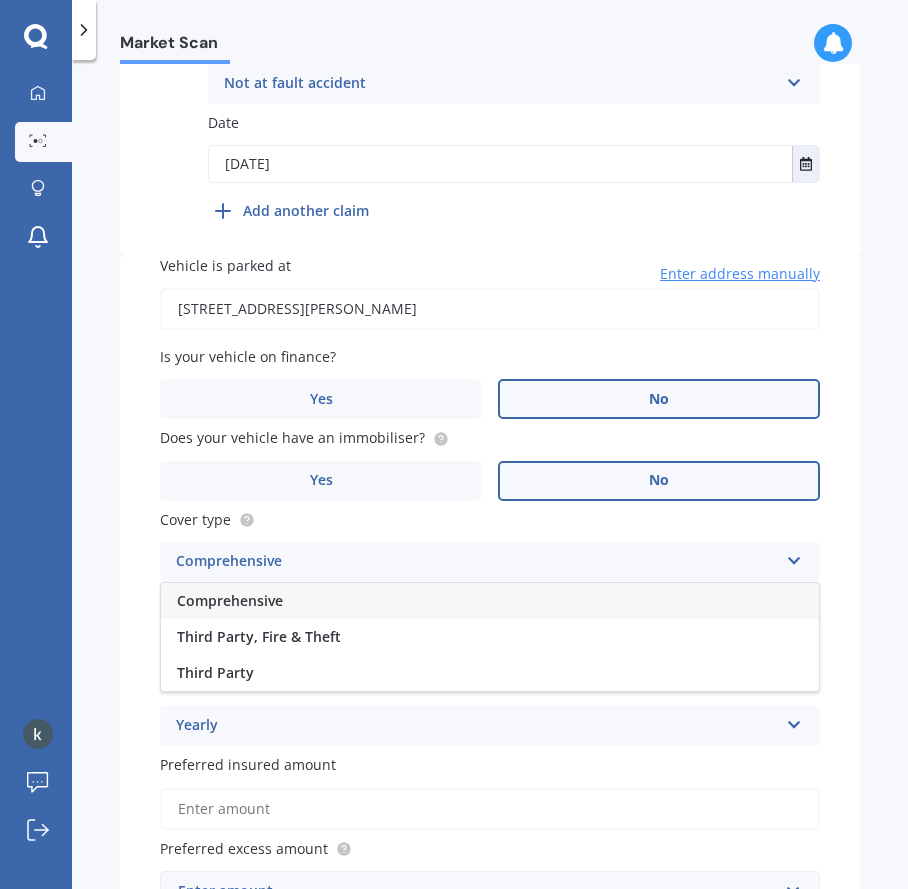 click on "Comprehensive" at bounding box center (477, 562) 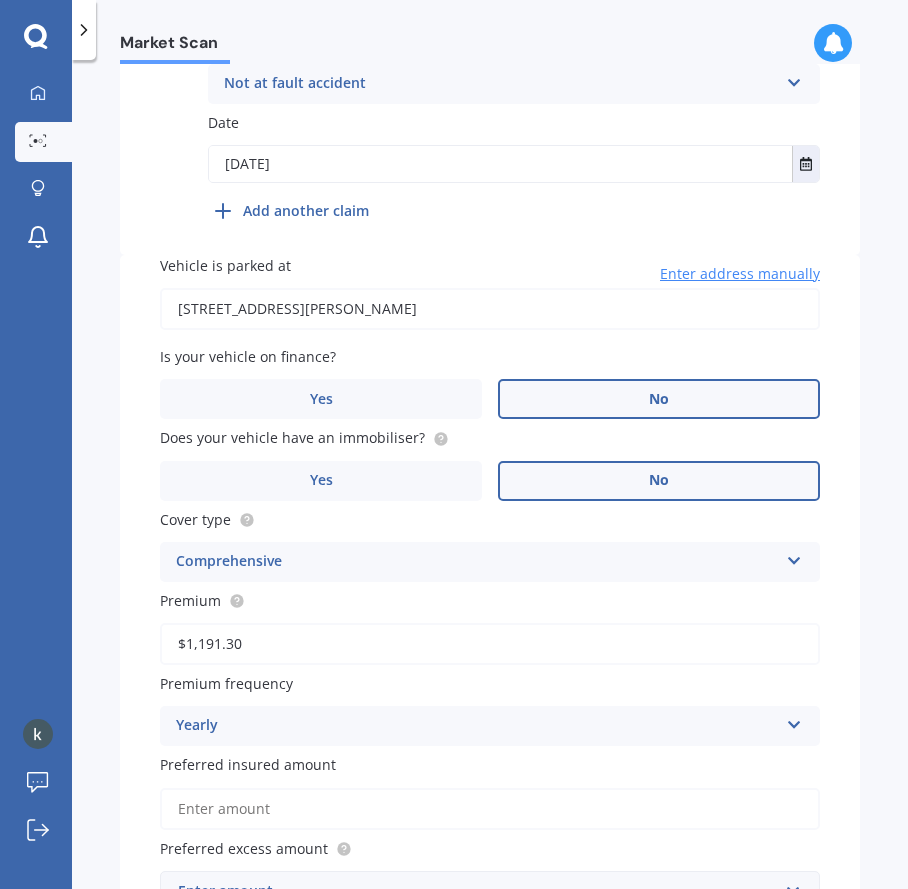 click on "$1,191.30" at bounding box center [490, 644] 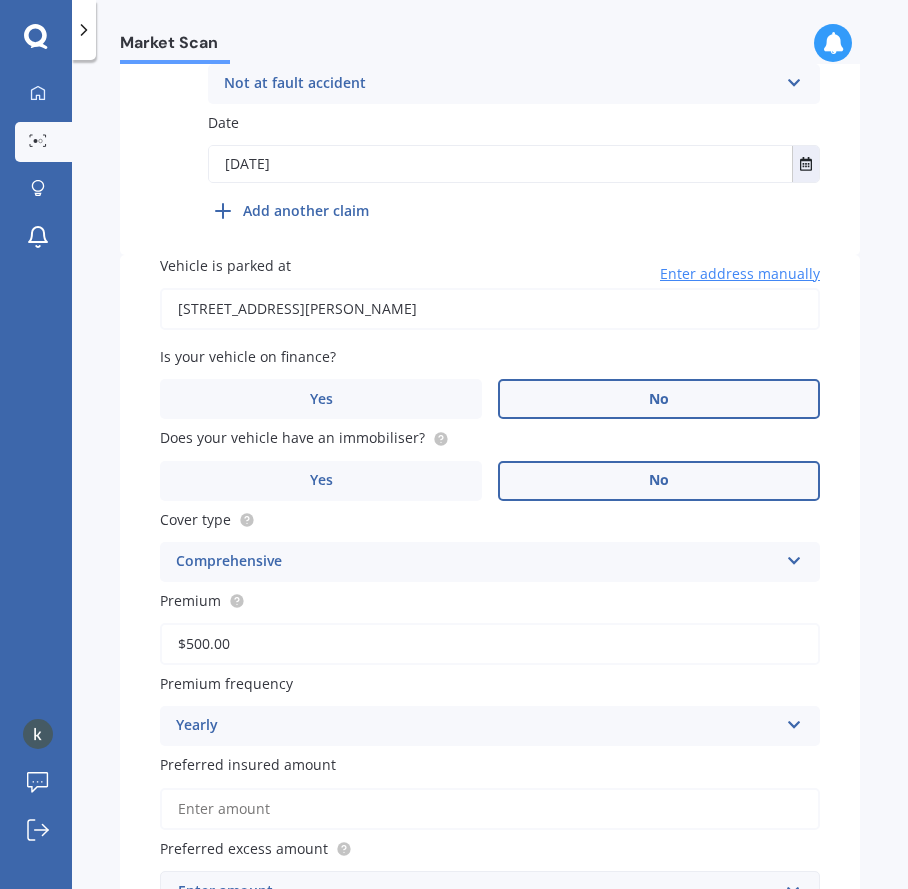 click on "Market Scan Vehicle Market Scan 70 % We just need a few more details to provide an accurate quote Details Plate number Search I don’t have a number plate Year [DATE] Make Select make AC ALFA ROMEO ASTON [PERSON_NAME] AUDI AUSTIN BEDFORD Bentley BMW BYD CADILLAC CAN-AM CHERY CHEVROLET CHRYSLER Citroen CRUISEAIR CUPRA DAEWOO DAIHATSU DAIMLER DAMON DIAHATSU DODGE EXOCET FACTORY FIVE FERRARI FIAT Fiord FLEETWOOD FORD FOTON FRASER GEELY GENESIS GEORGIE BOY GMC GREAT WALL GWM [PERSON_NAME] HINO [PERSON_NAME] HOLIDAY RAMBLER HONDA HUMMER HYUNDAI INFINITI ISUZU IVECO JAC JAECOO JAGUAR JEEP KGM KIA LADA LAMBORGHINI LANCIA LANDROVER LDV LEXUS LINCOLN LOTUS LUNAR M.G M.G. MAHINDRA MASERATI MAZDA MCLAREN MERCEDES AMG Mercedes Benz MERCEDES-AMG MERCURY MINI MITSUBISHI [PERSON_NAME] NEWMAR NISSAN OMODA OPEL OXFORD PEUGEOT Plymouth Polestar PONTIAC PORSCHE PROTON RAM Range Rover Rayne RENAULT ROLLS ROYCE ROVER SAAB SATURN SEAT SHELBY SKODA SMART SSANGYONG SUBARU SUZUKI TATA TESLA TIFFIN Toyota TRIUMPH TVR Vauxhall VOLKSWAGEN VOLVO ZX 86" at bounding box center [490, 478] 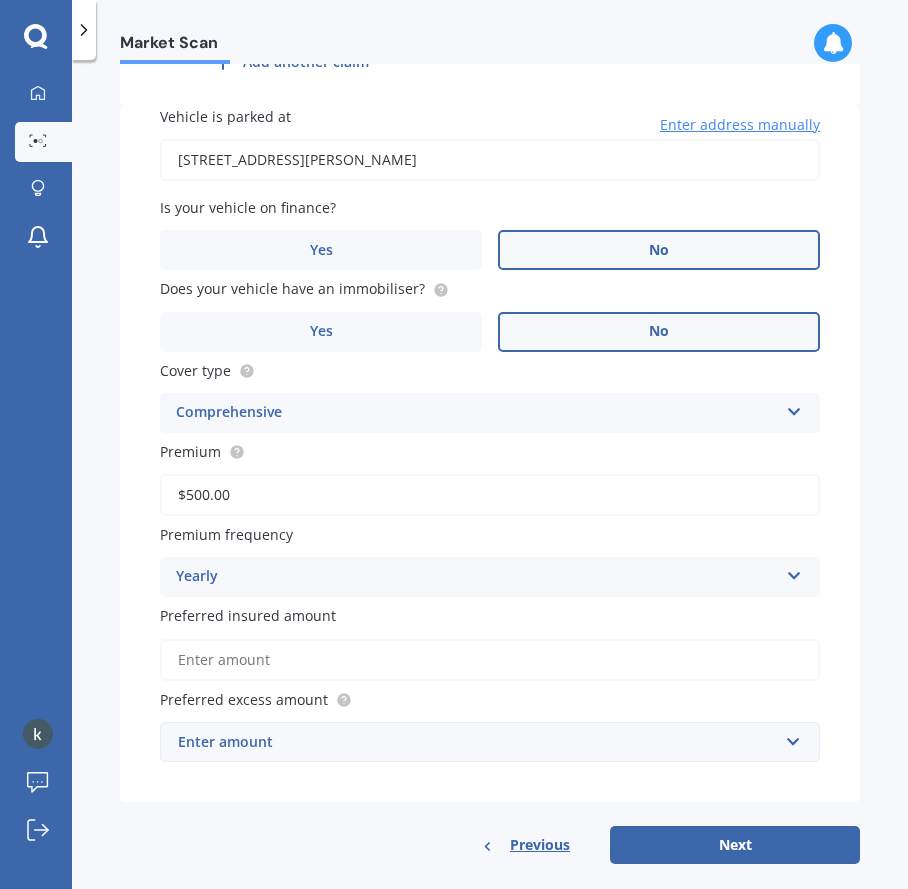 scroll, scrollTop: 1221, scrollLeft: 0, axis: vertical 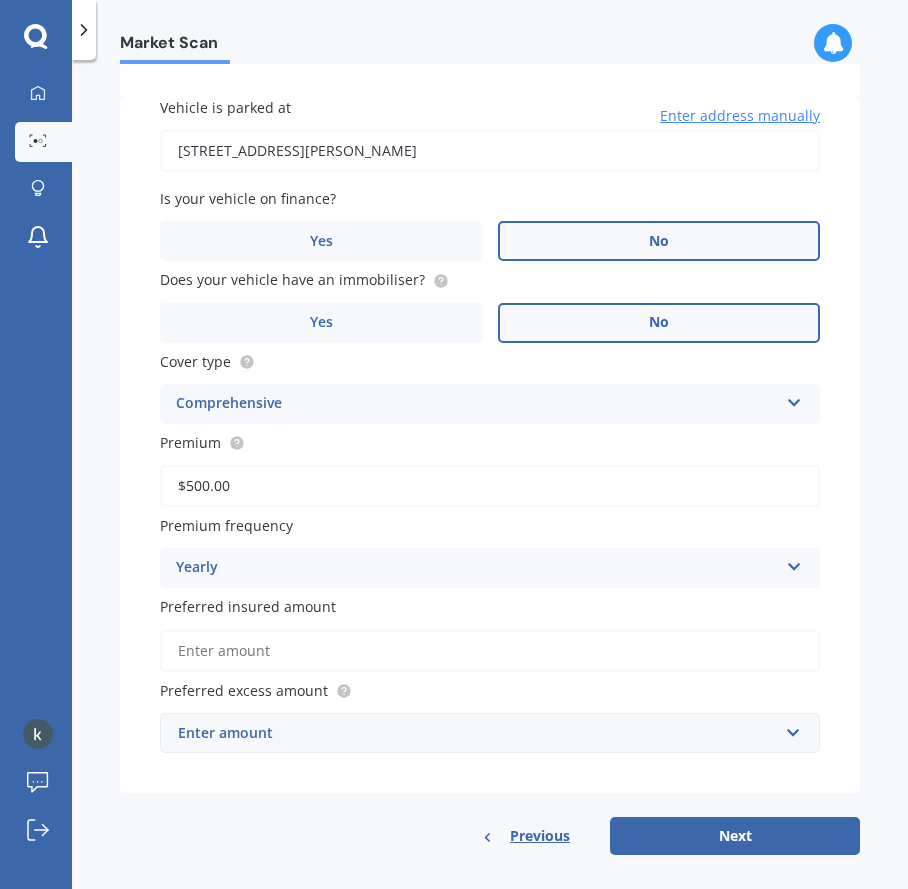 click on "$500.00" at bounding box center (490, 486) 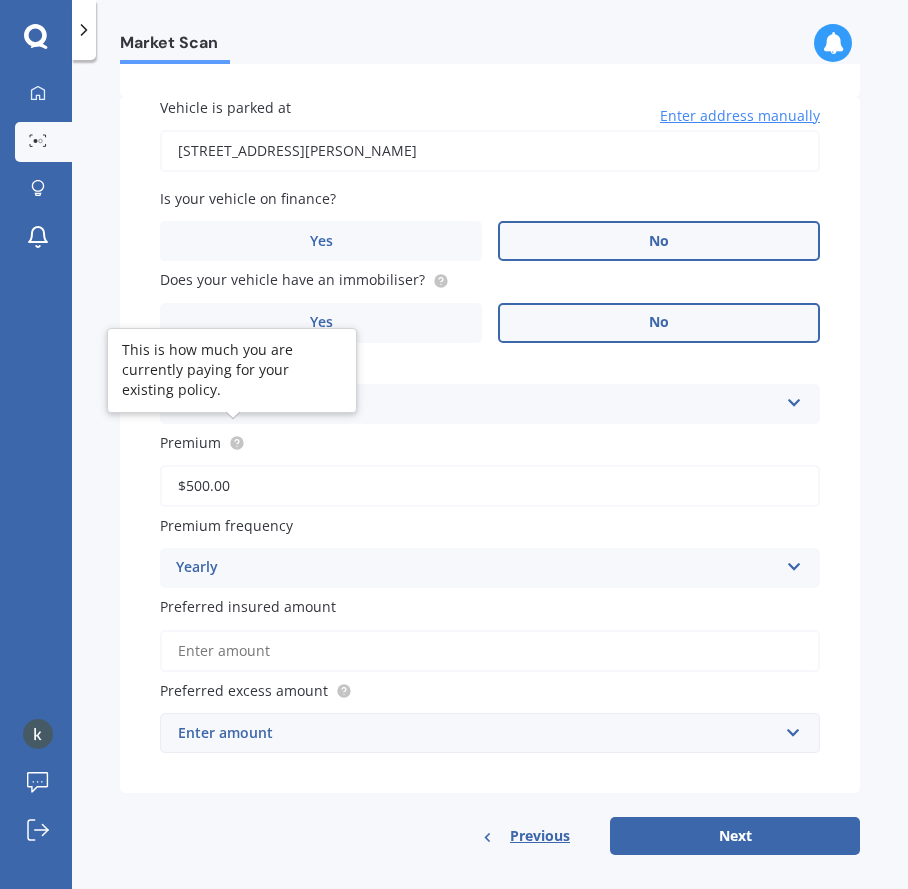 click 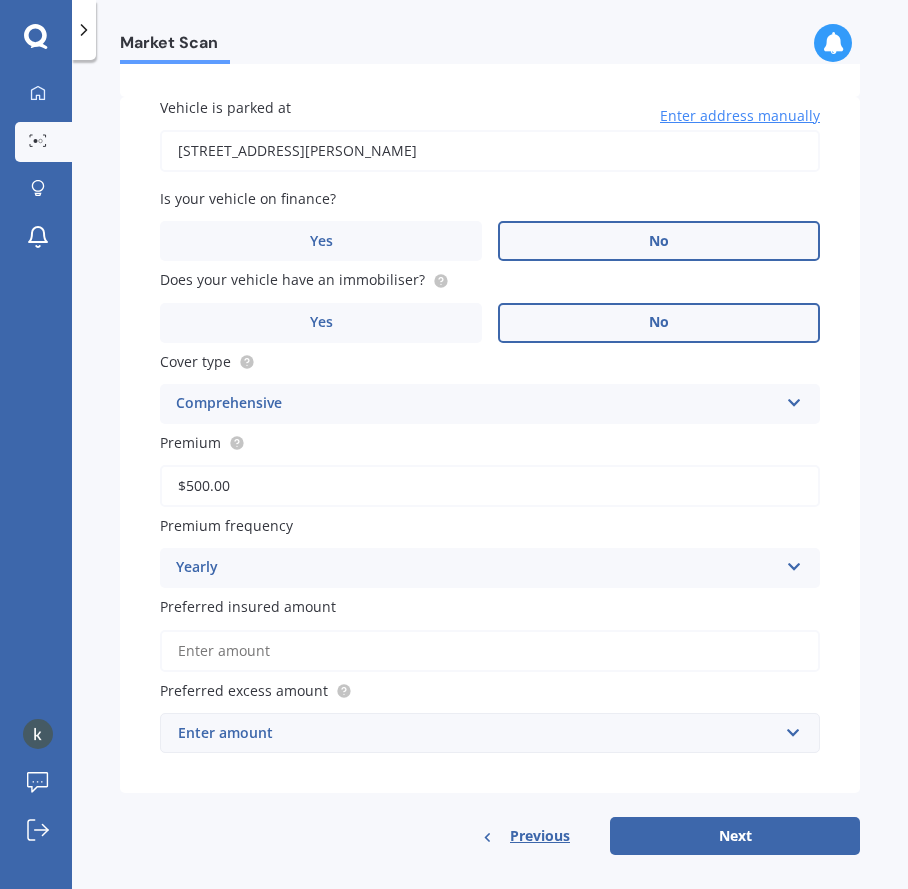 drag, startPoint x: 248, startPoint y: 477, endPoint x: 226, endPoint y: 484, distance: 23.086792 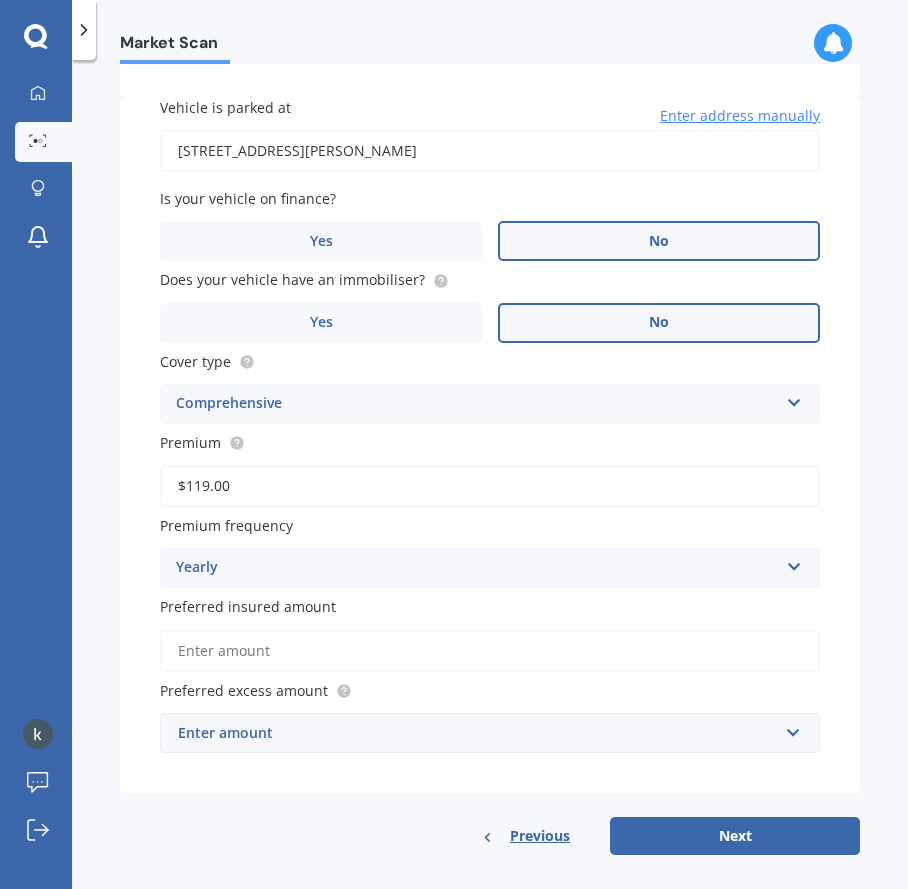 type on "$1,192.00" 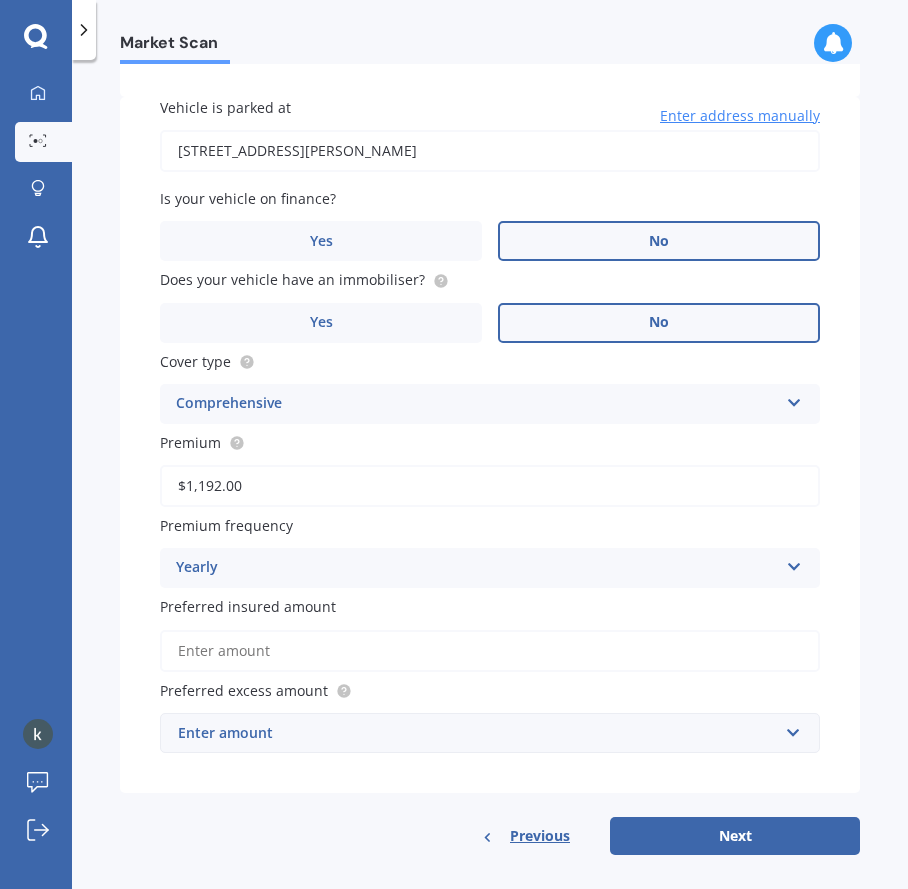 click on "Vehicle is parked at [STREET_ADDRESS][PERSON_NAME] Enter address manually Is your vehicle on finance? Yes No Does your vehicle have an immobiliser? Yes No Cover type Comprehensive Comprehensive Third Party, Fire & Theft Third Party Premium $1,192.00 Premium frequency Yearly Yearly Six-Monthly Quarterly Monthly Fortnightly Weekly Preferred insured amount Preferred excess amount Enter amount $100 $400 $500 $750 $1,000 $1,500 $2,000" at bounding box center (490, 445) 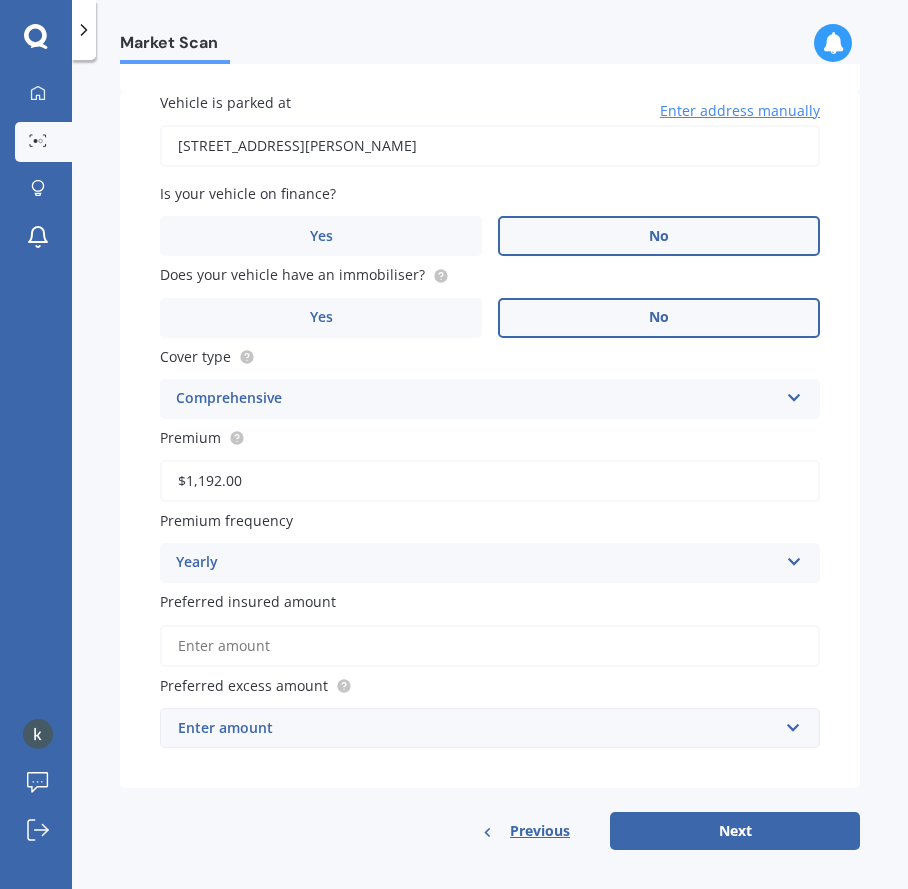 scroll, scrollTop: 1225, scrollLeft: 0, axis: vertical 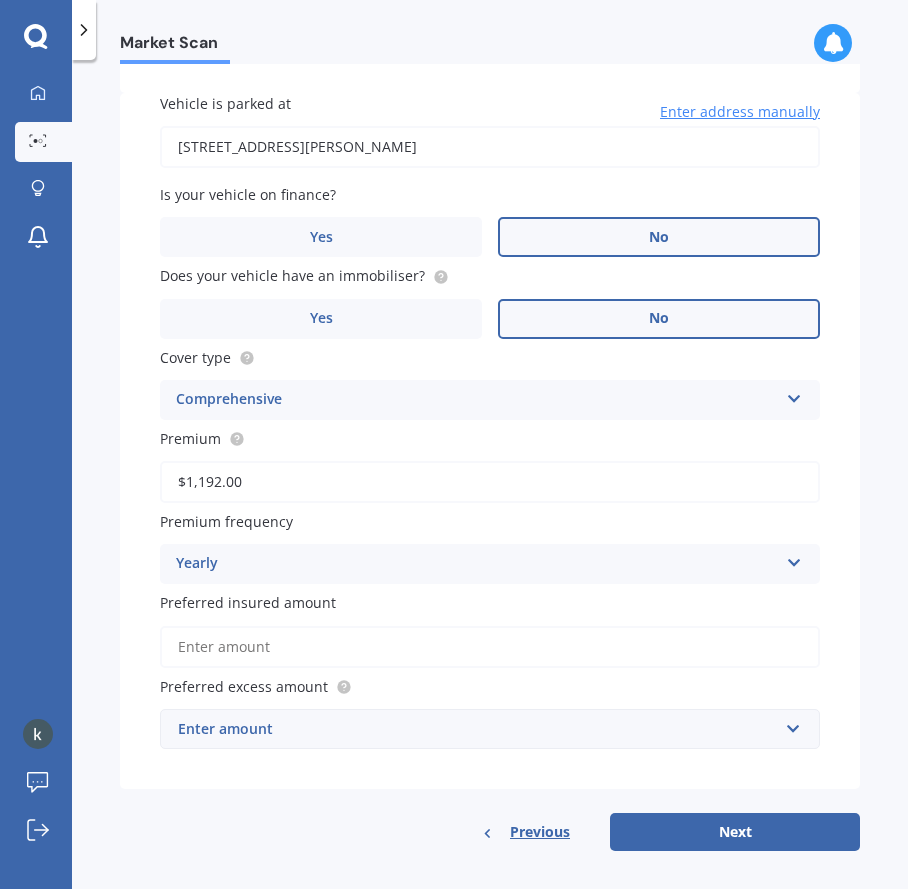 click on "Preferred insured amount" at bounding box center [490, 647] 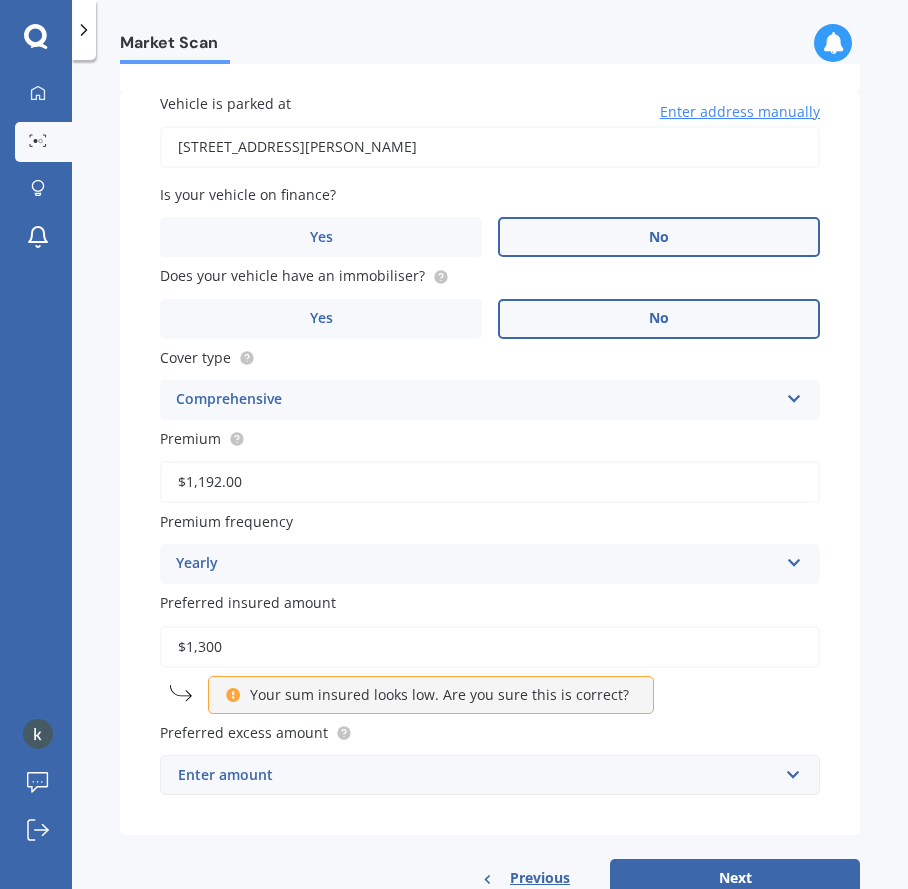 type on "$13,000" 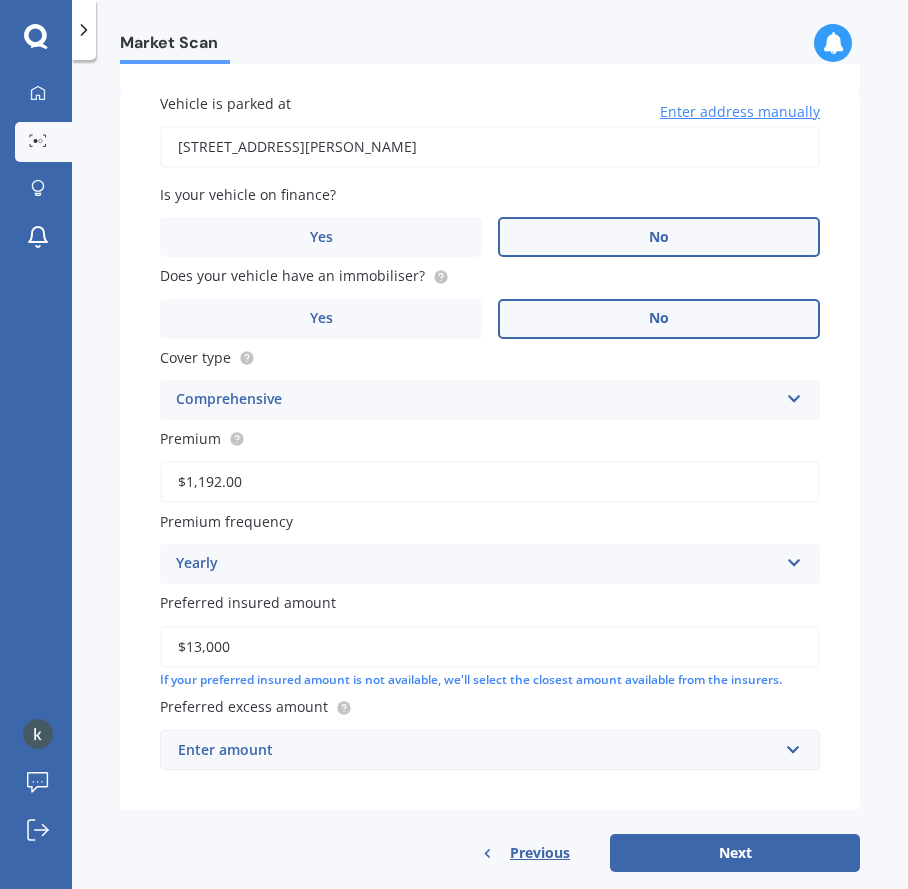click on "Vehicle is parked at [STREET_ADDRESS][PERSON_NAME] Enter address manually Is your vehicle on finance? Yes No Does your vehicle have an immobiliser? Yes No Cover type Comprehensive Comprehensive Third Party, Fire & Theft Third Party Premium $1,192.00 Premium frequency Yearly Yearly Six-Monthly Quarterly Monthly Fortnightly Weekly Preferred insured amount $13,000 If your preferred insured amount is not available, we'll select the closest amount available from the insurers. Preferred excess amount Enter amount $100 $400 $500 $750 $1,000 $1,500 $2,000" at bounding box center [490, 451] 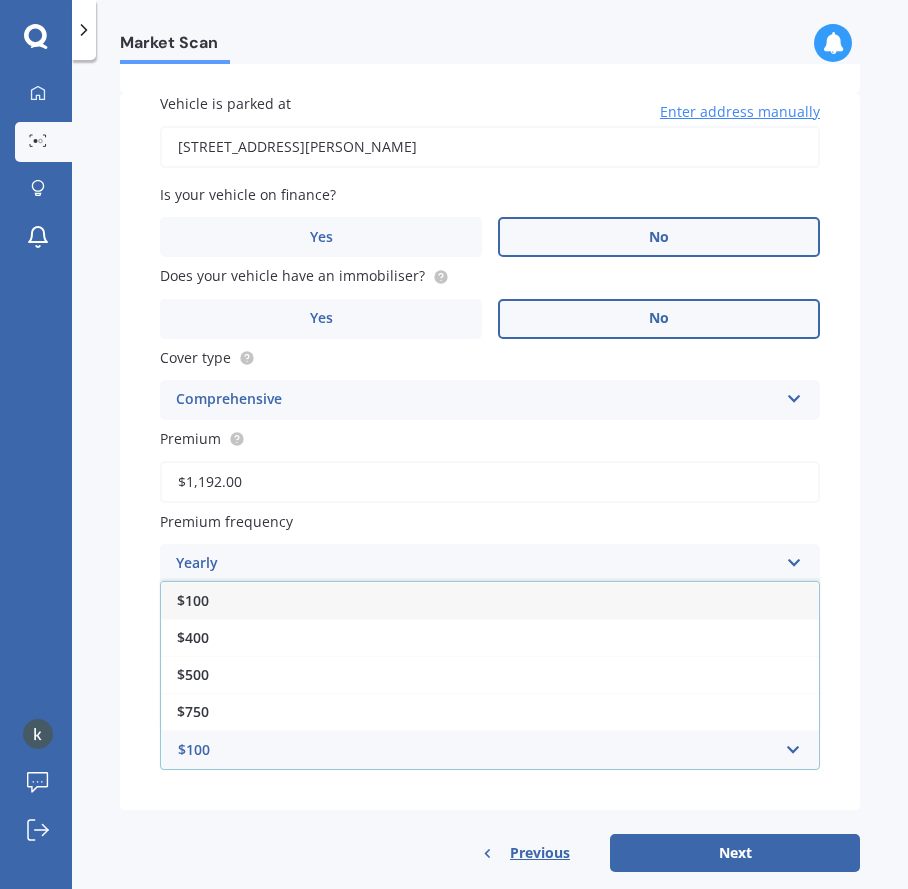 click on "$500" at bounding box center [490, 674] 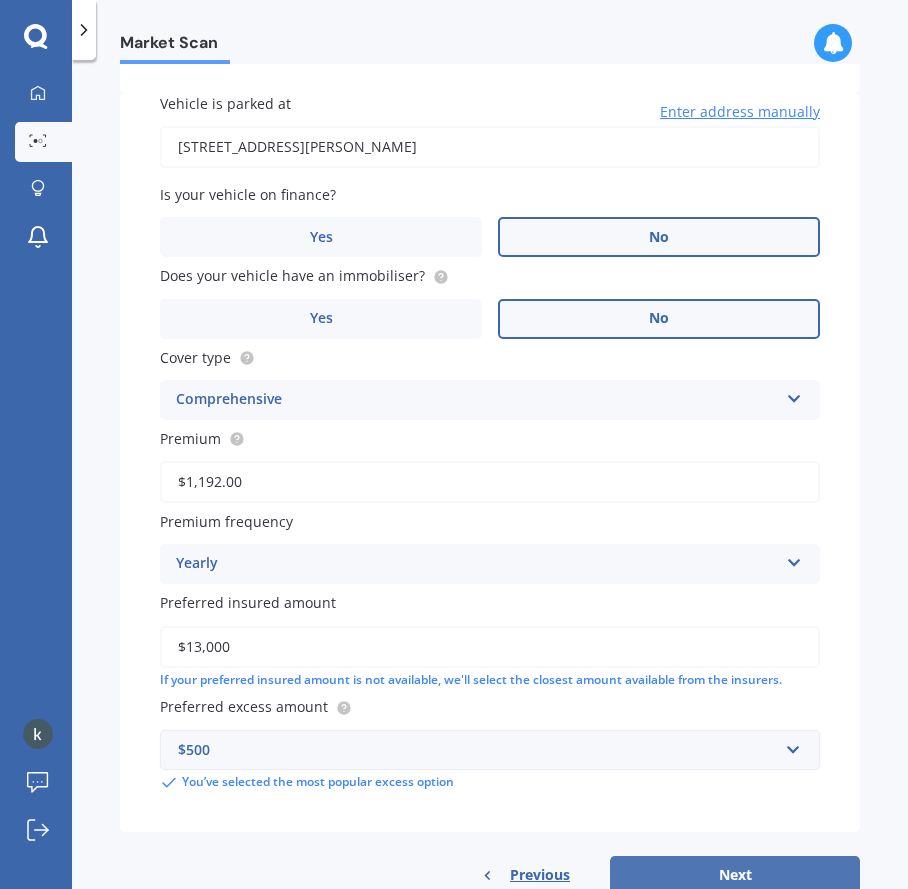 click on "Next" at bounding box center (735, 875) 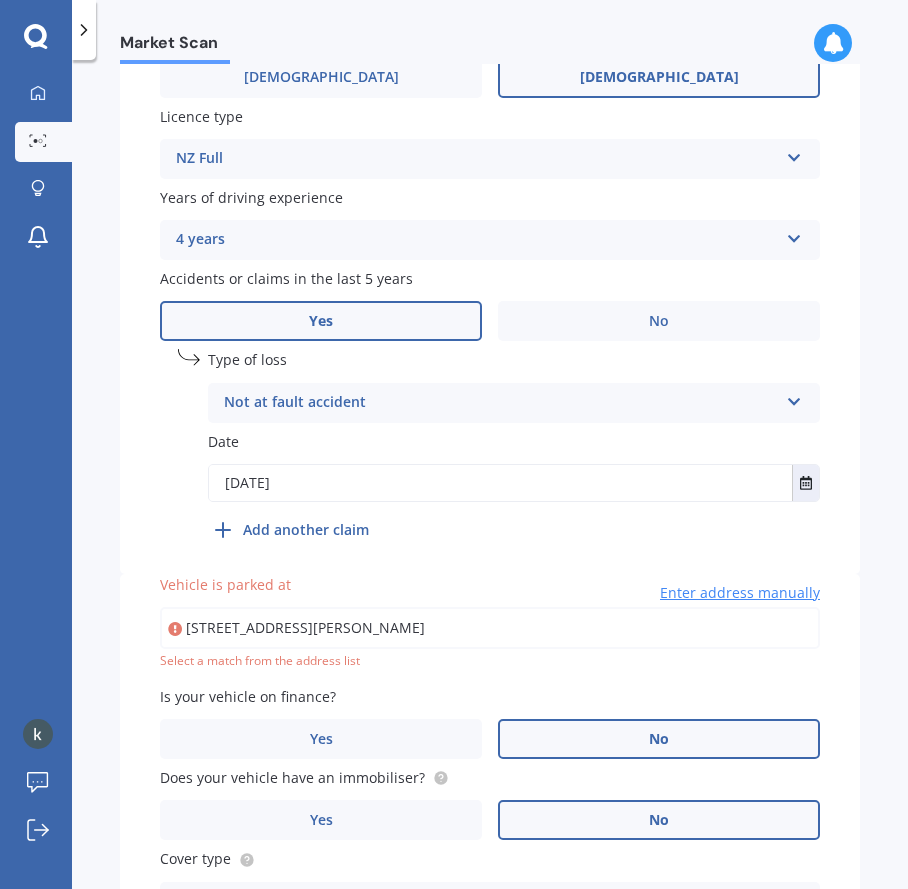 scroll, scrollTop: 746, scrollLeft: 0, axis: vertical 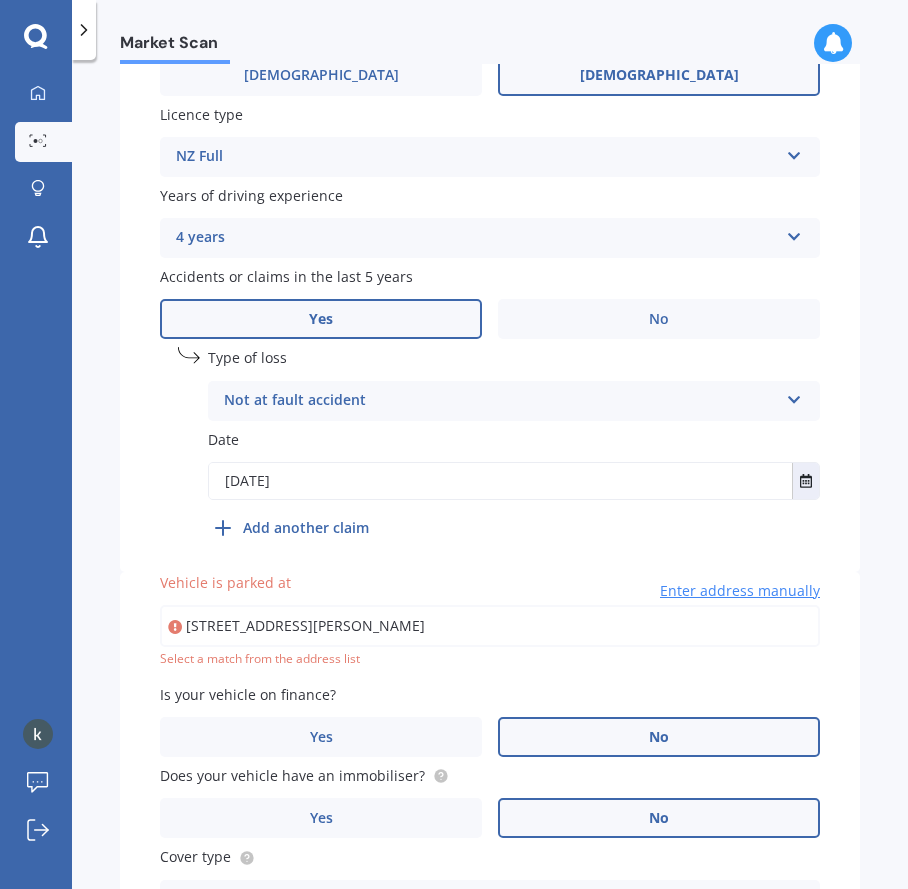 type on "[STREET_ADDRESS][PERSON_NAME]" 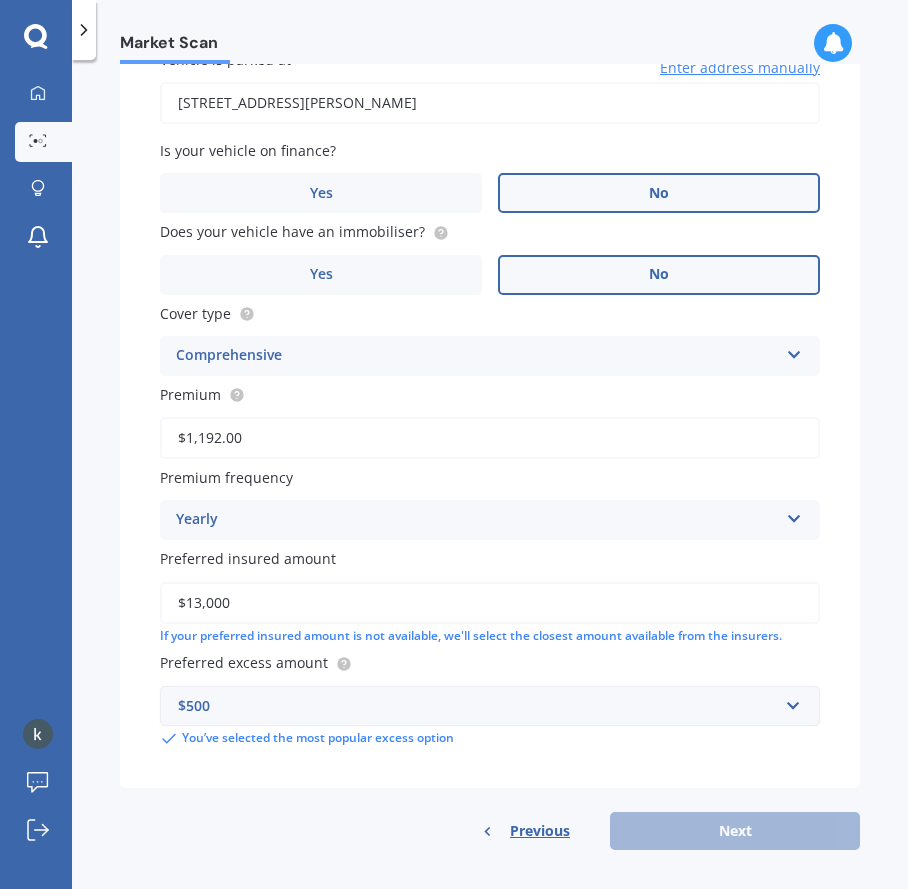 scroll, scrollTop: 1267, scrollLeft: 0, axis: vertical 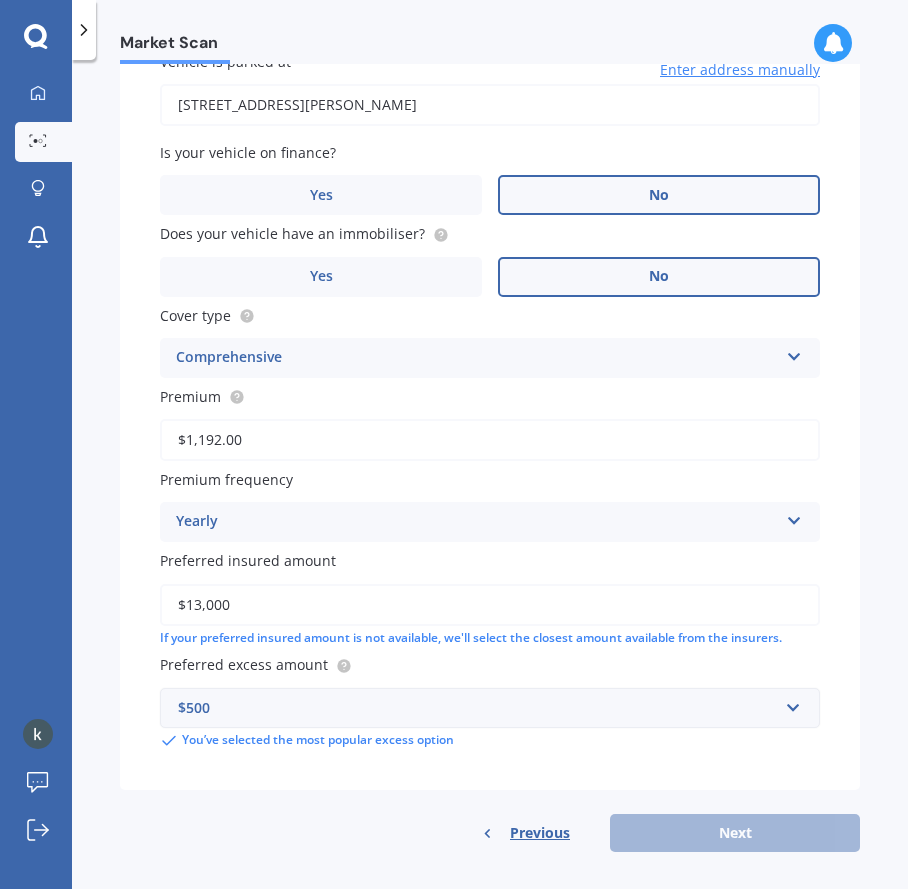 click on "Previous Next" at bounding box center [490, 833] 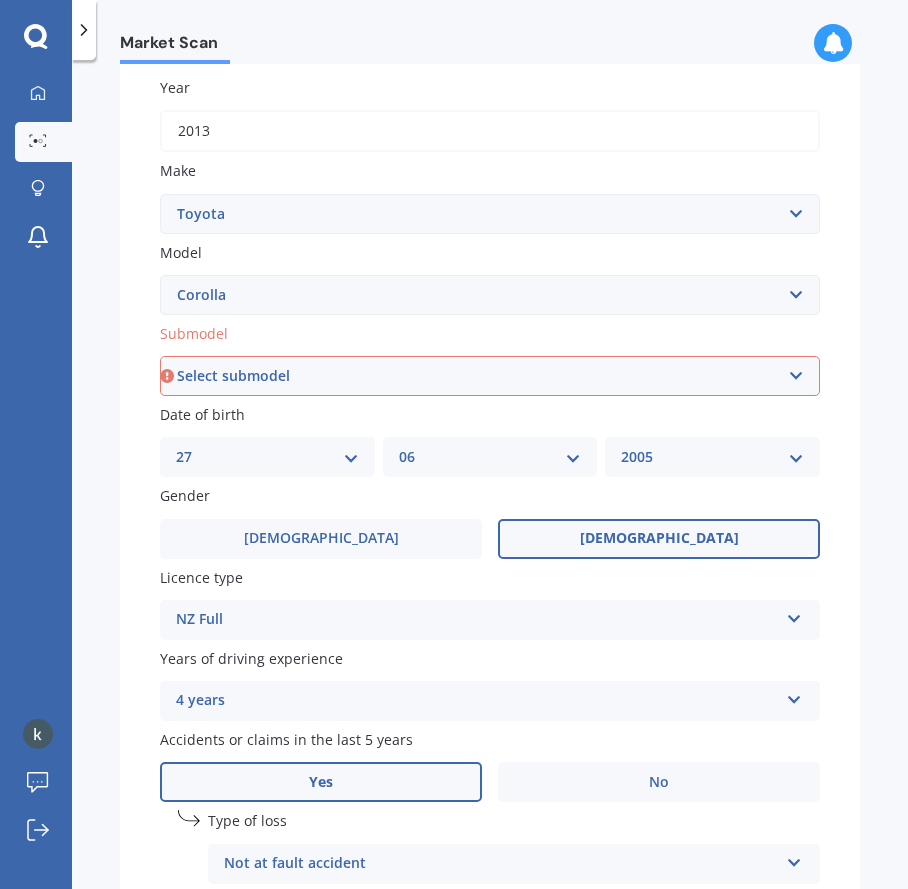 scroll, scrollTop: 272, scrollLeft: 0, axis: vertical 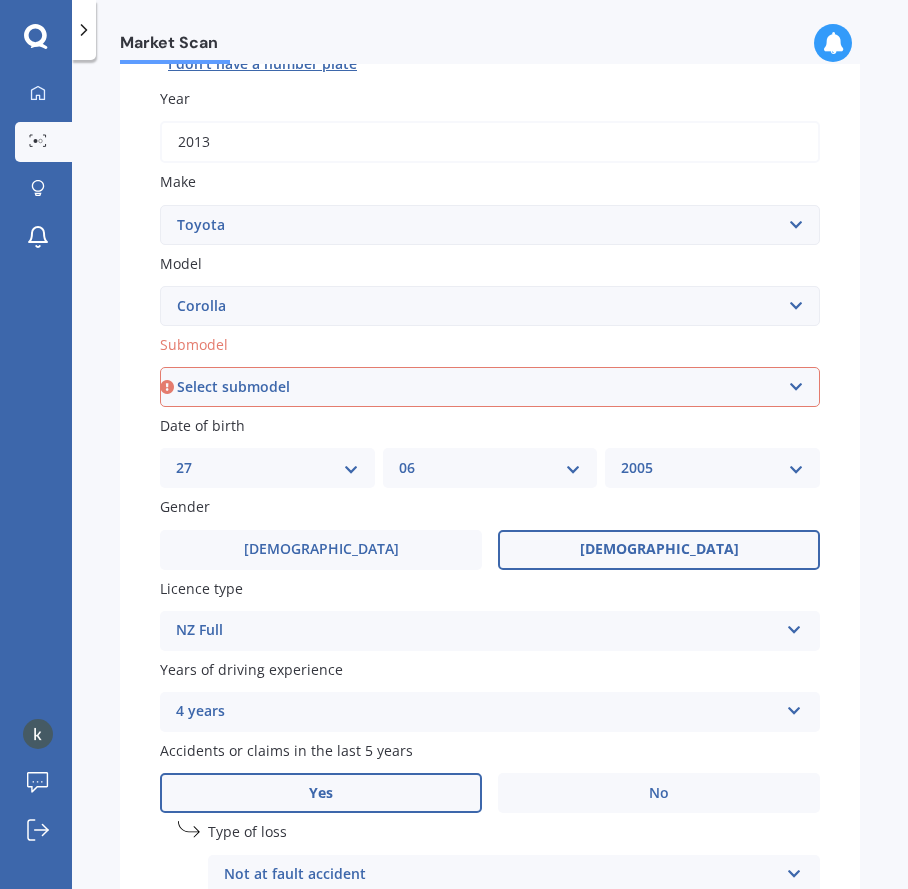 select on "GX 1.8" 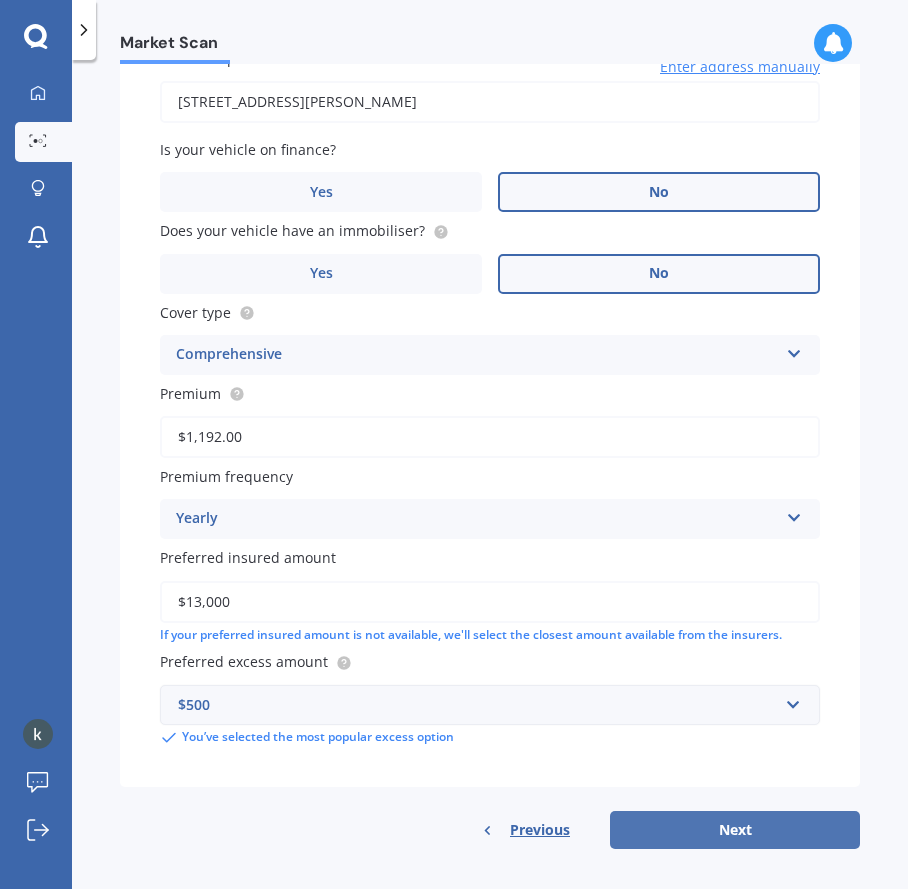 scroll, scrollTop: 1267, scrollLeft: 0, axis: vertical 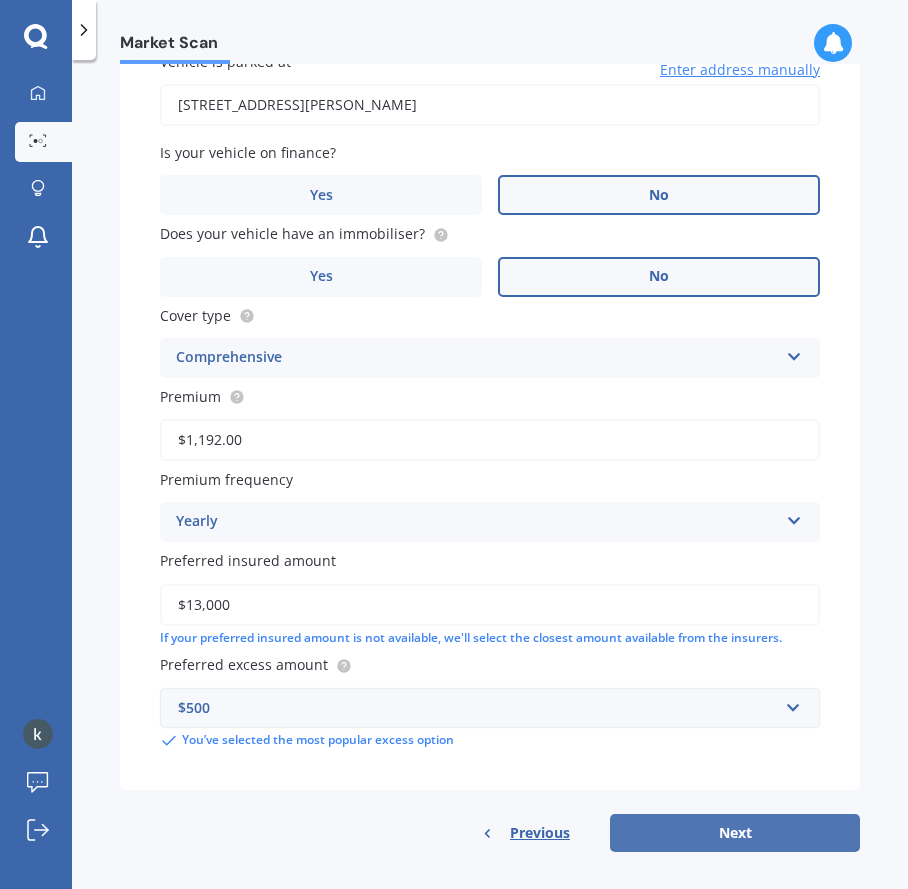 click on "Next" at bounding box center [735, 833] 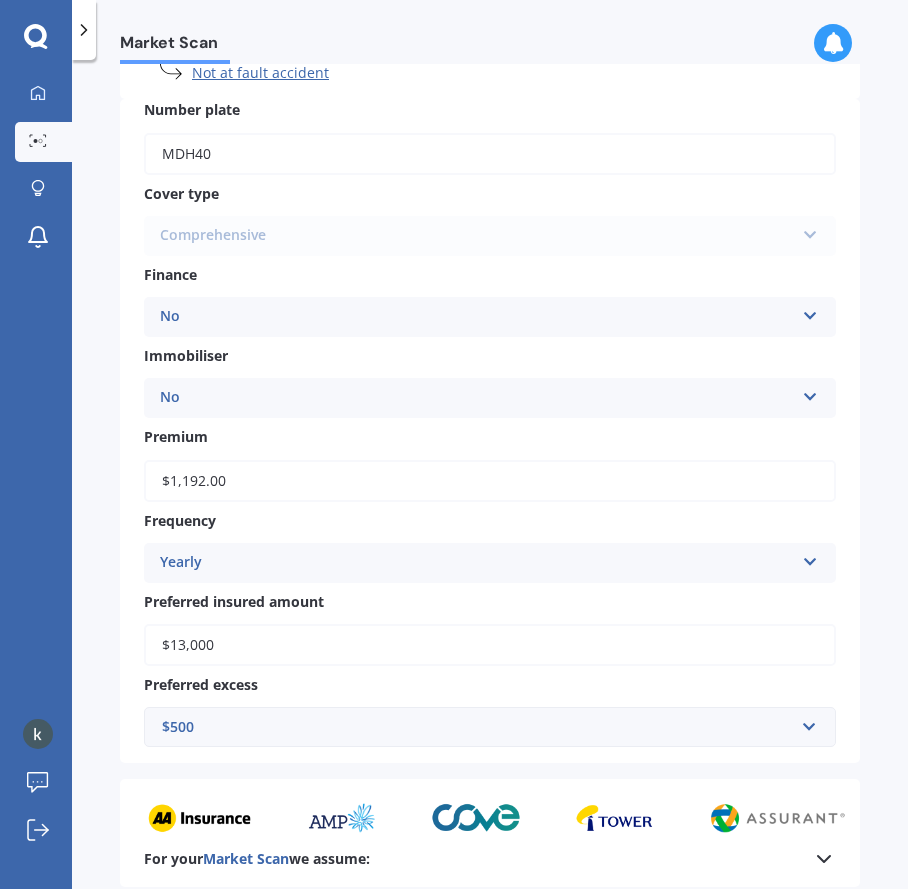 scroll, scrollTop: 828, scrollLeft: 0, axis: vertical 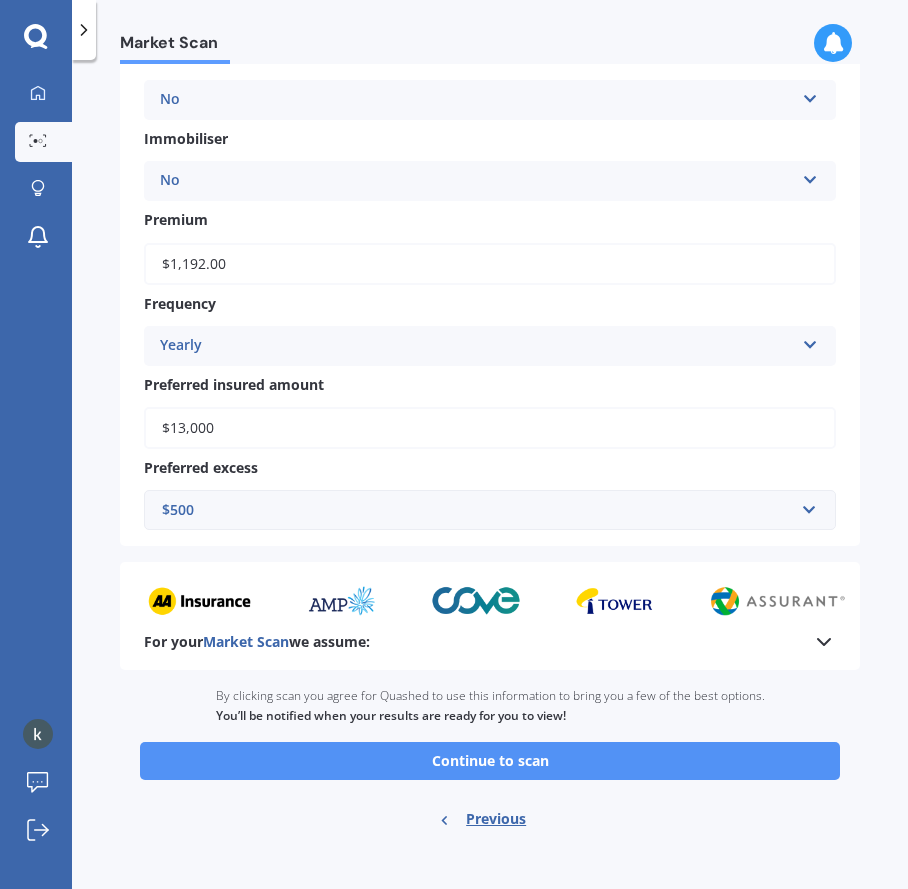 click on "Continue to scan" at bounding box center [490, 761] 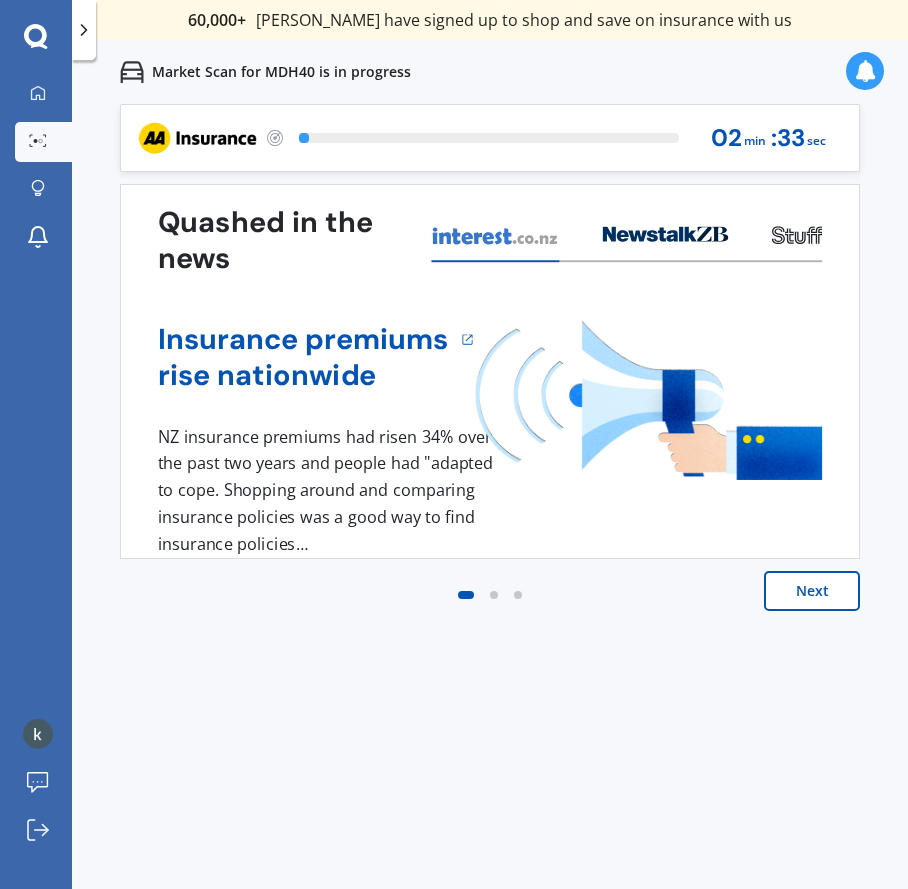 scroll, scrollTop: 0, scrollLeft: 0, axis: both 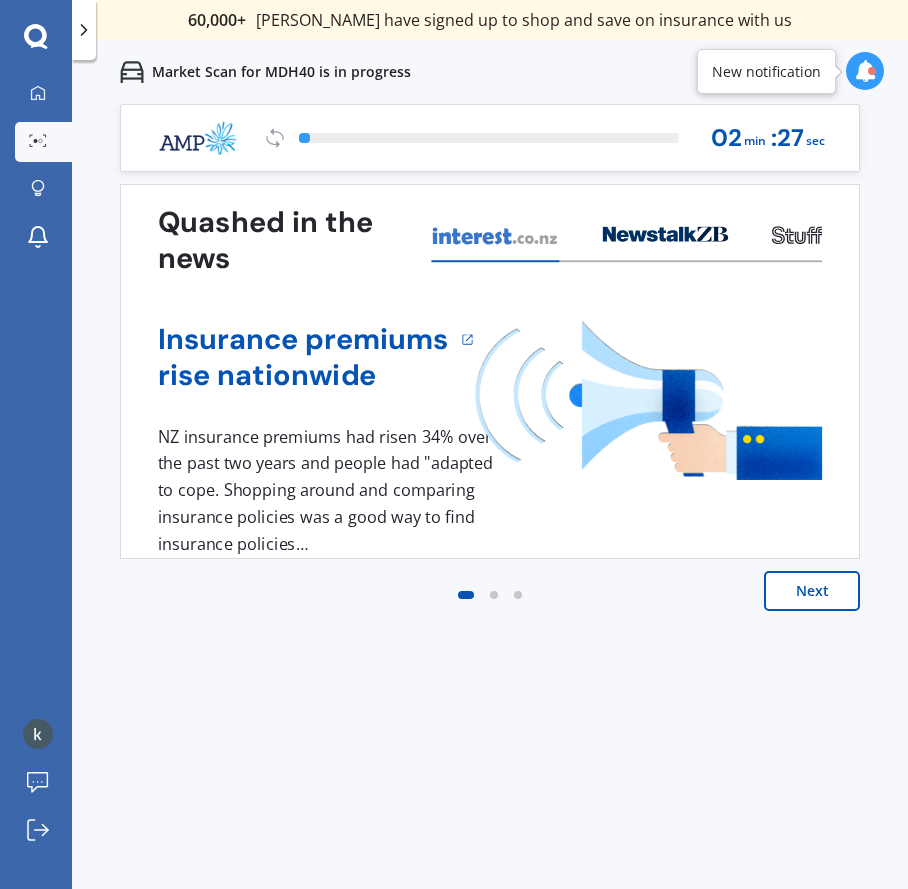 click on "Next" at bounding box center [812, 591] 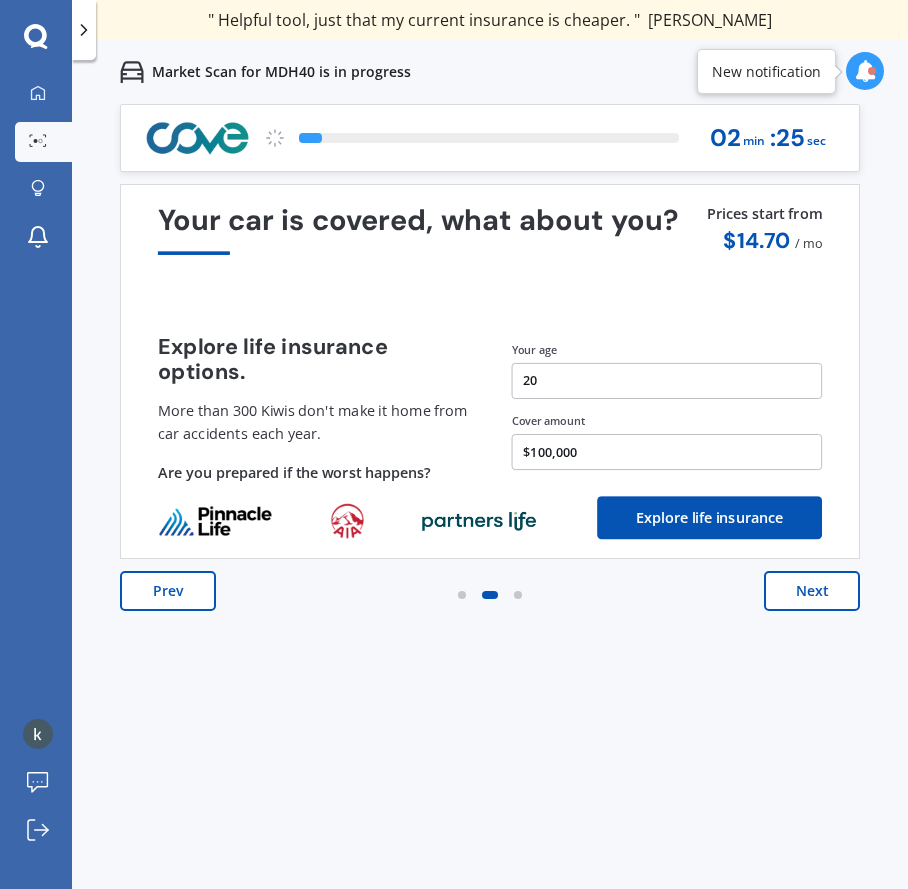 click on "Next" at bounding box center [812, 591] 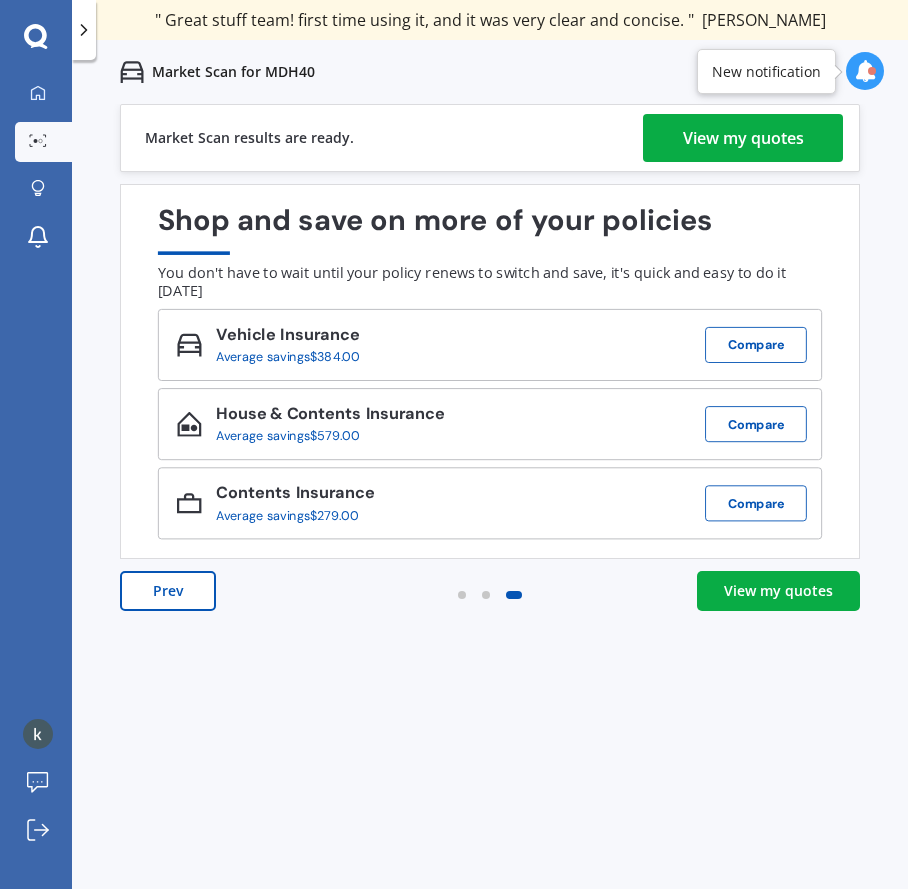 click on "Prev View my quotes" at bounding box center [490, 611] 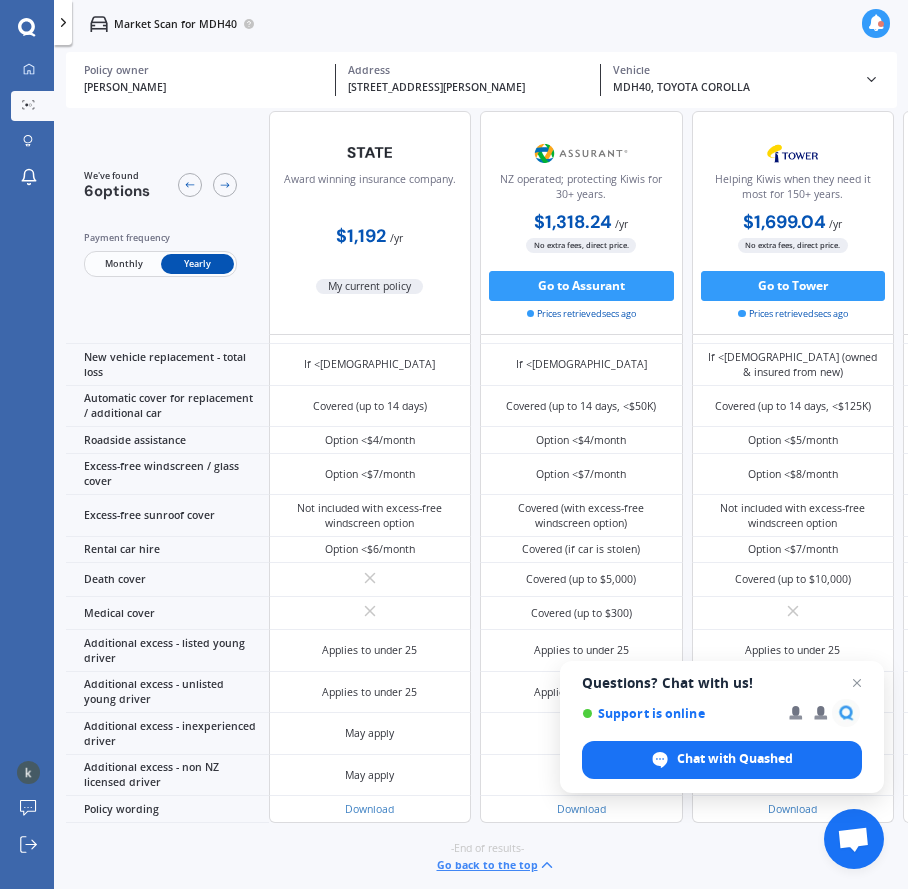 scroll, scrollTop: 933, scrollLeft: 0, axis: vertical 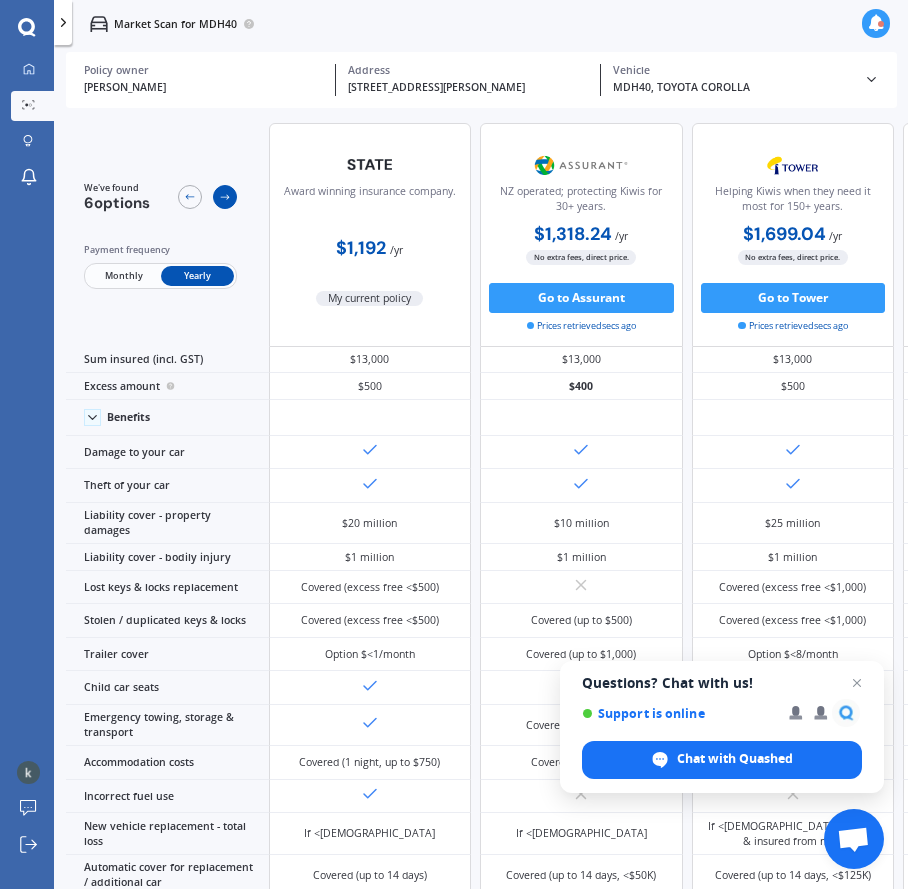 click at bounding box center (225, 197) 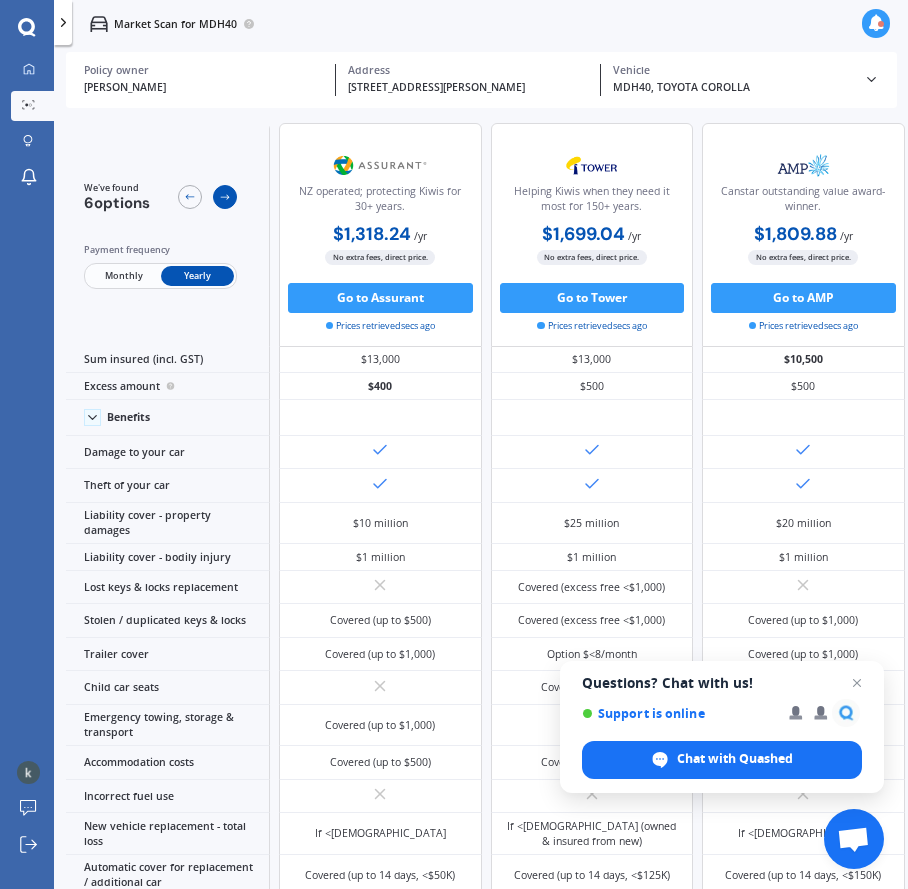 click 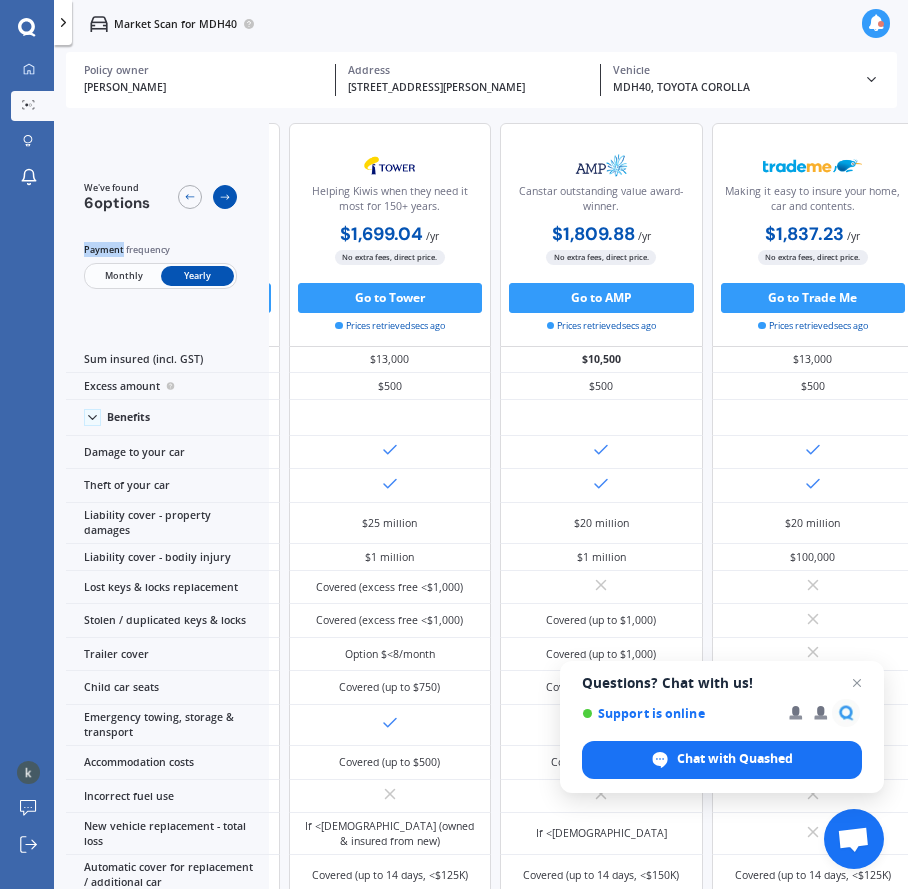 click 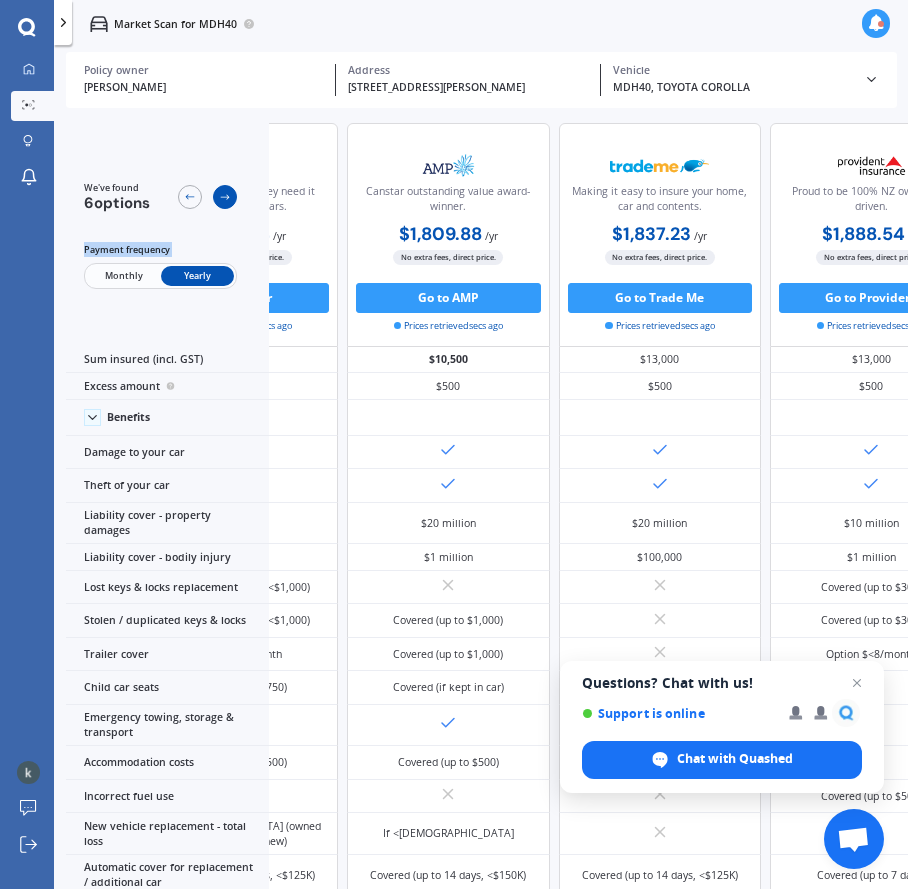 click 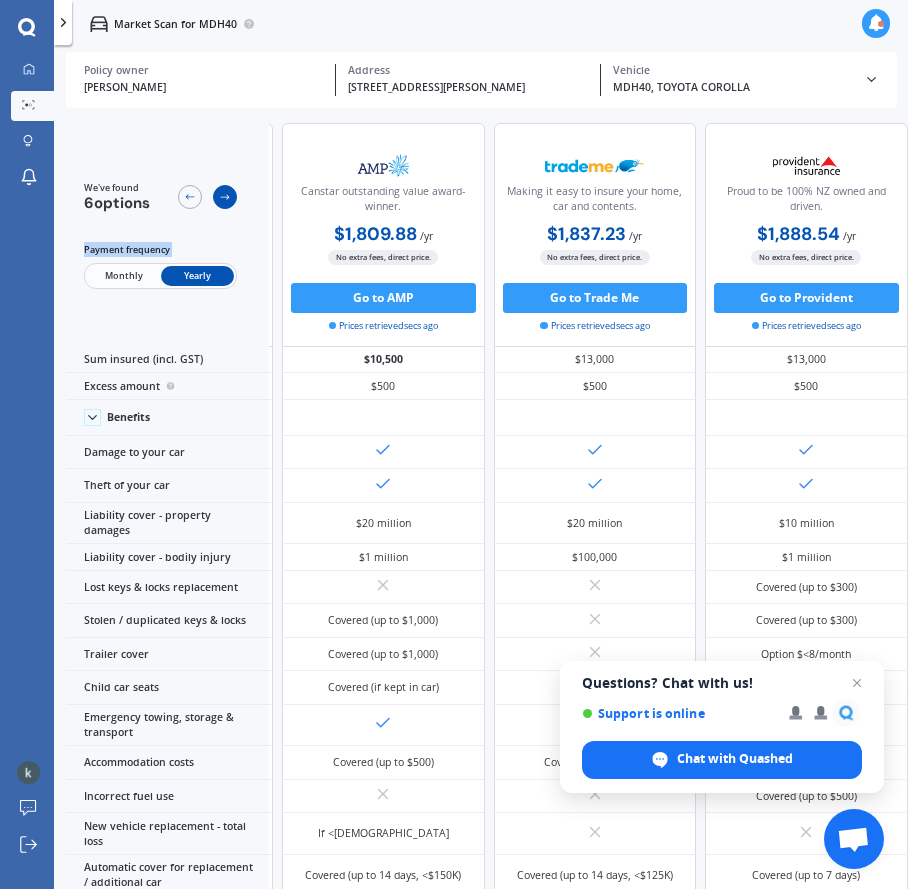 click 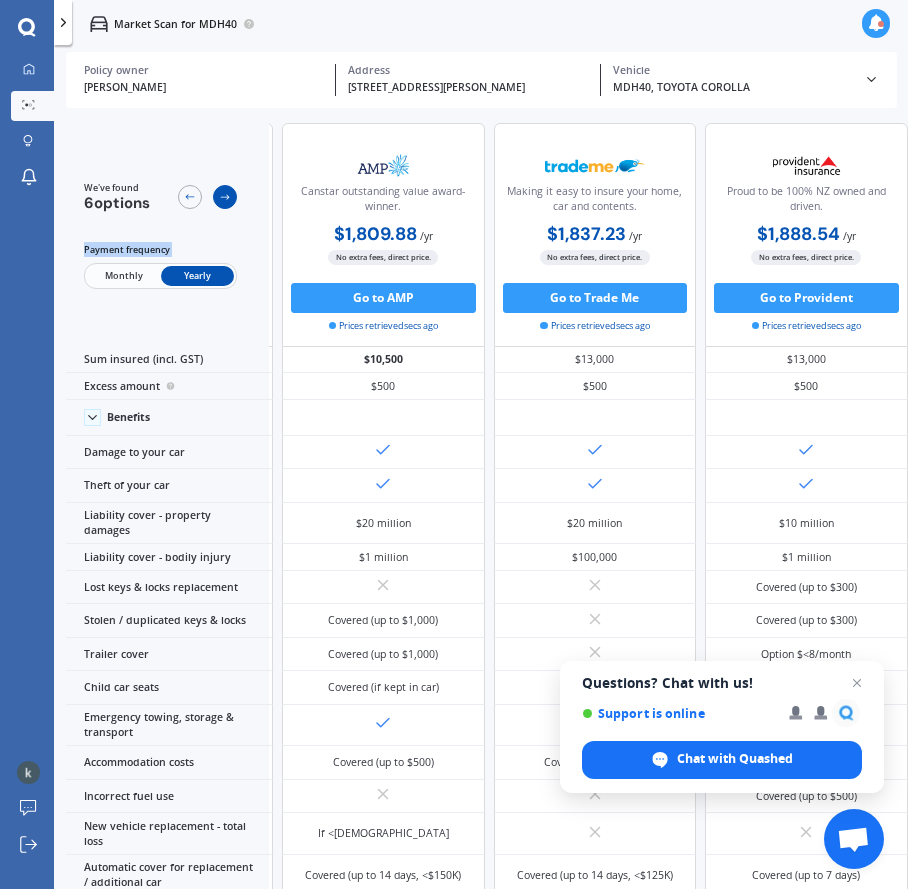 click 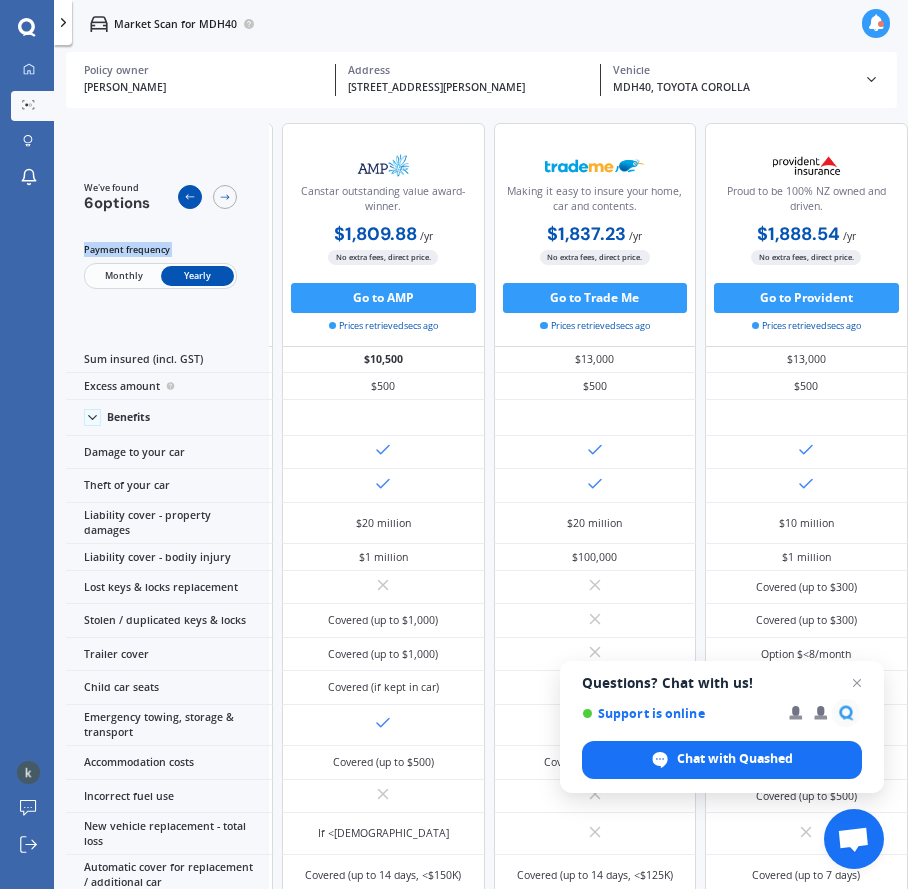 click at bounding box center (190, 197) 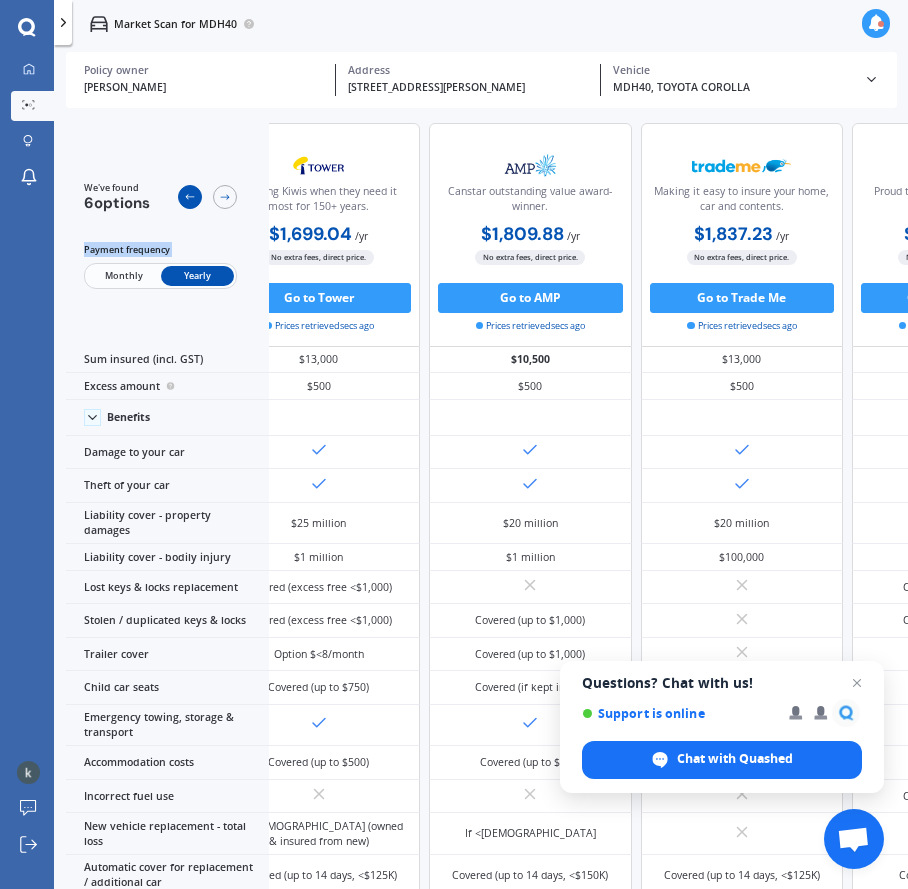 click at bounding box center (190, 197) 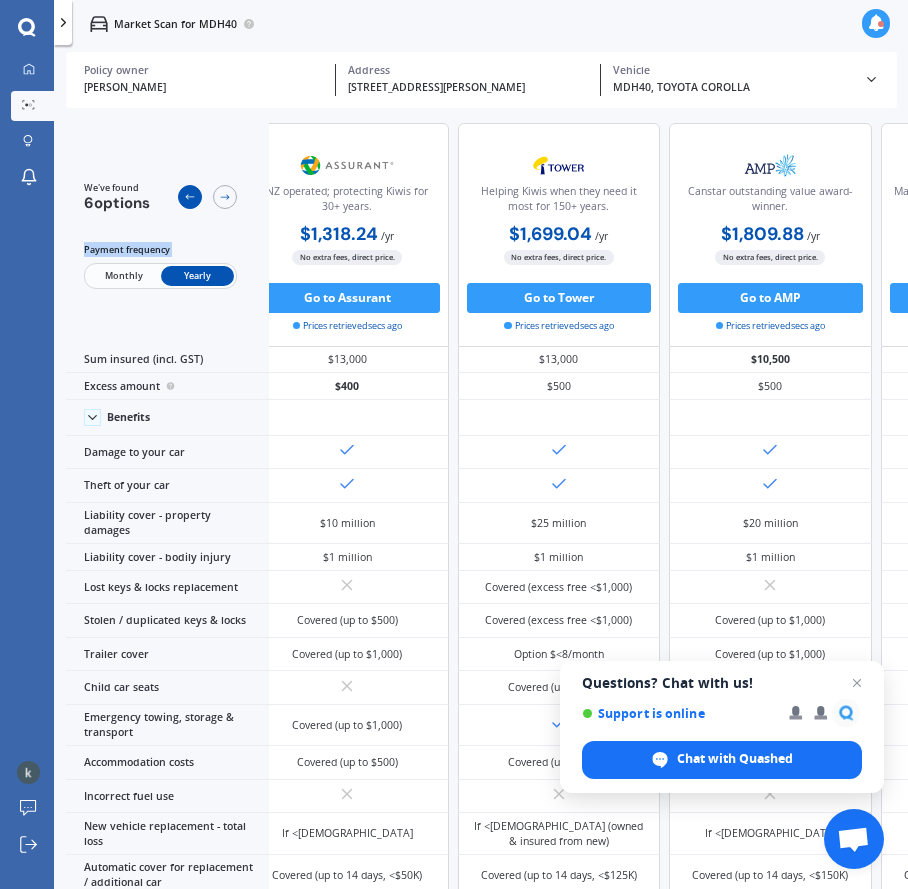 click at bounding box center (190, 197) 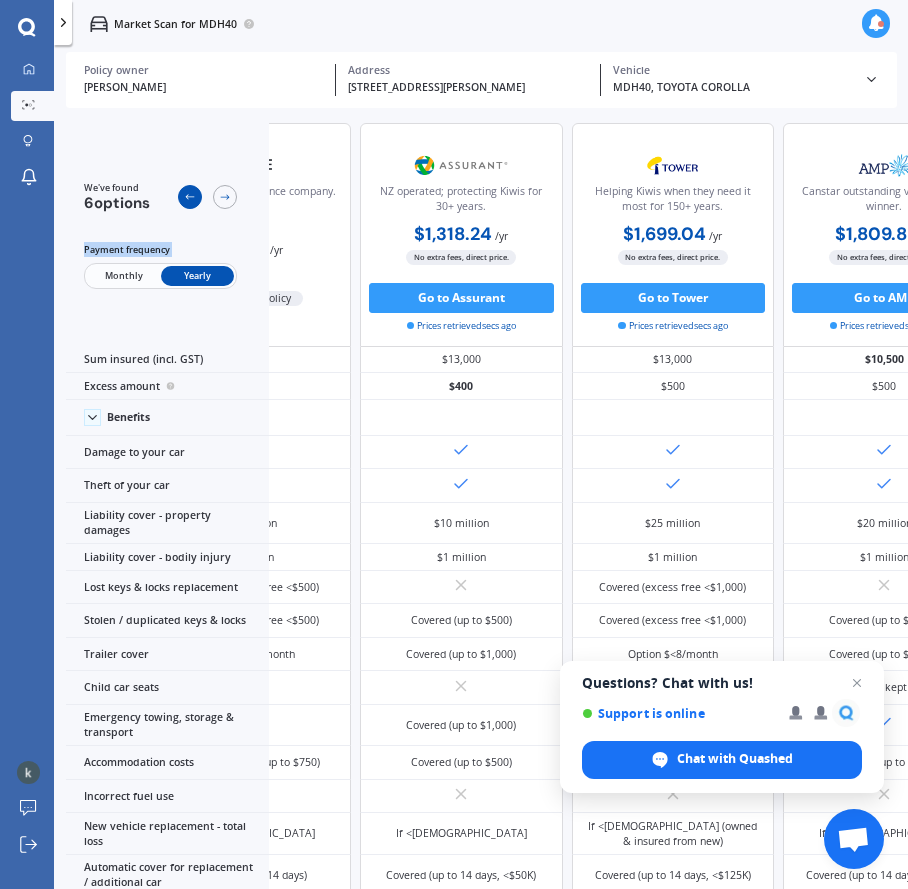 click at bounding box center (190, 197) 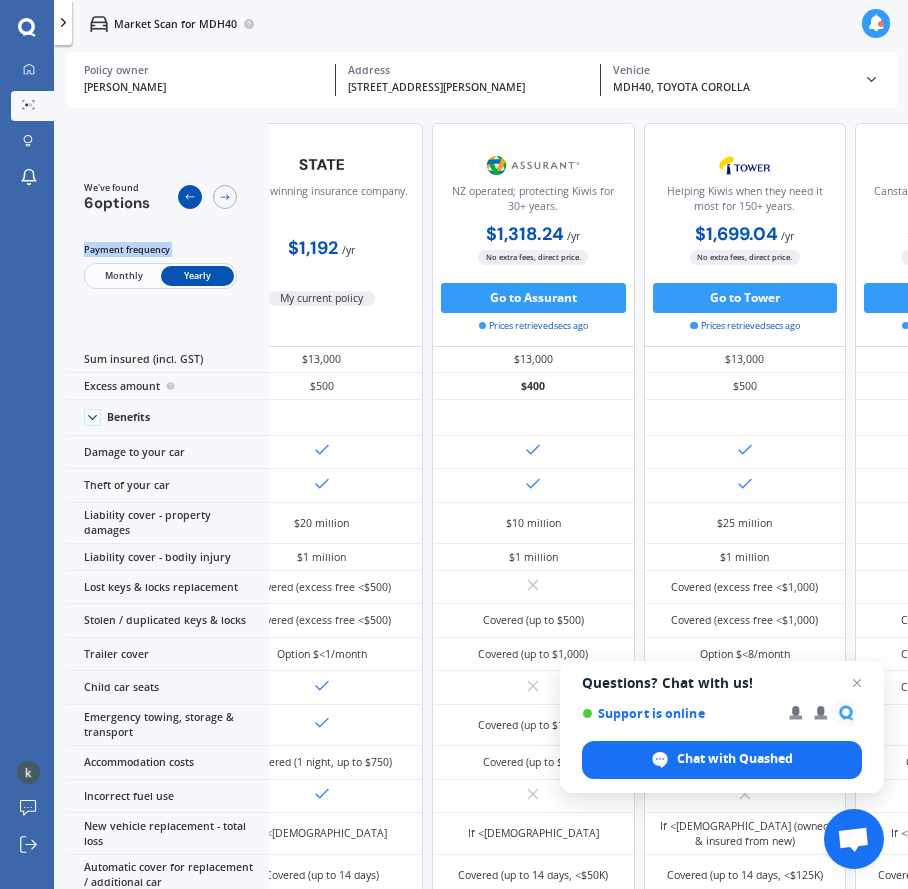 scroll, scrollTop: 0, scrollLeft: 0, axis: both 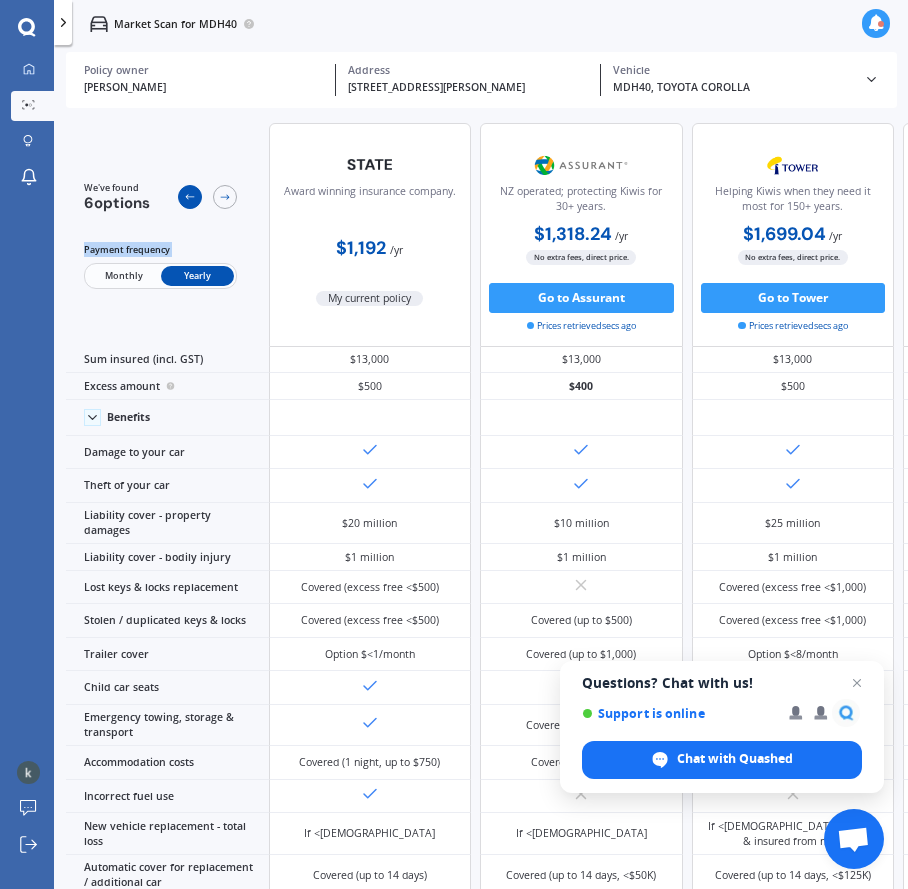 click at bounding box center [190, 197] 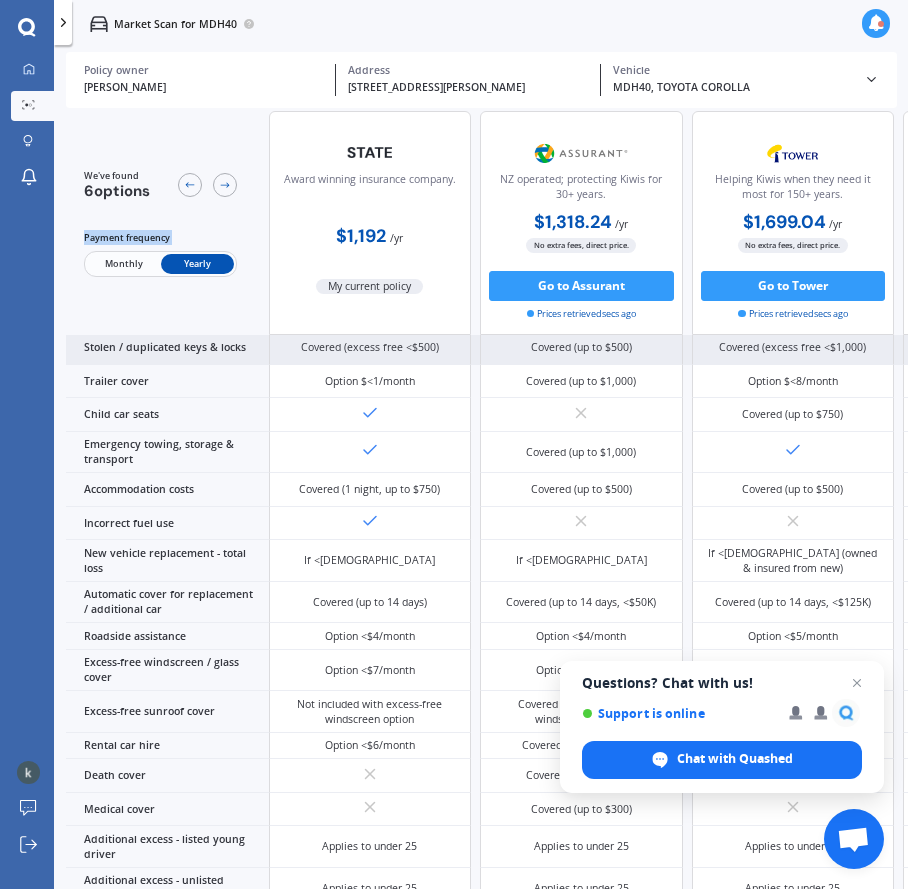 scroll, scrollTop: 365, scrollLeft: 1, axis: both 